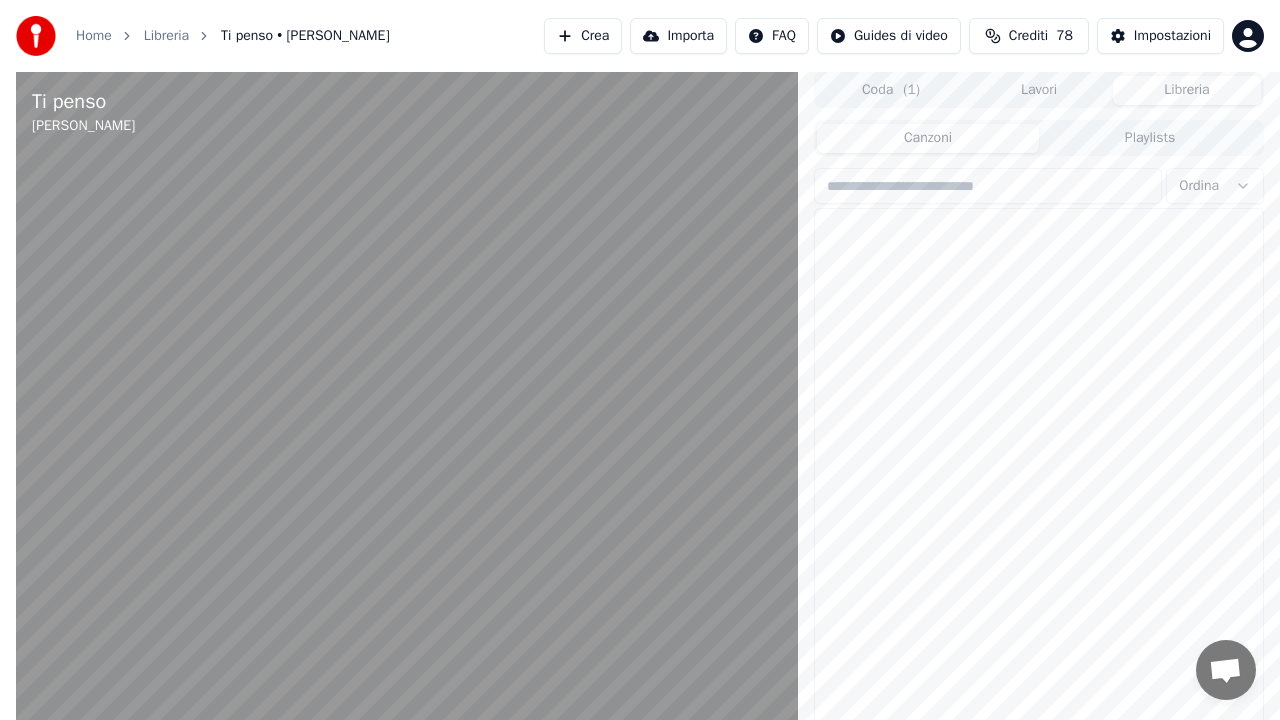 scroll, scrollTop: 28, scrollLeft: 0, axis: vertical 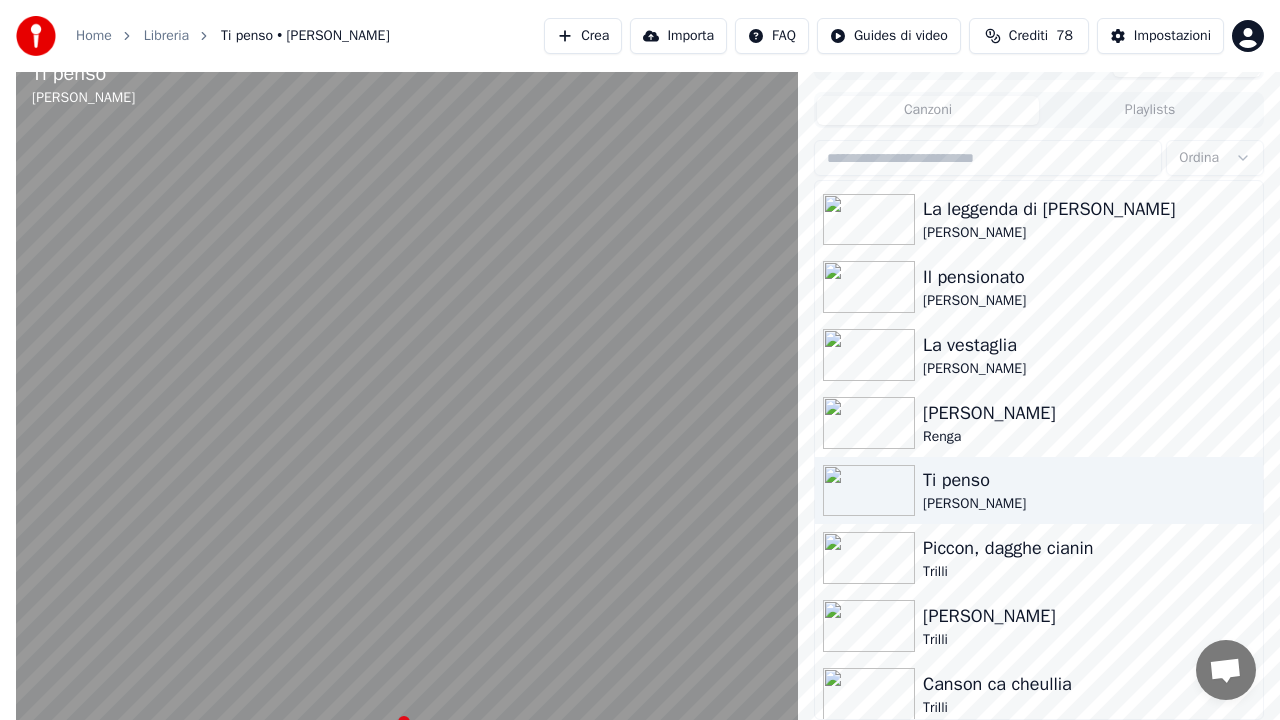 click at bounding box center (210, 722) 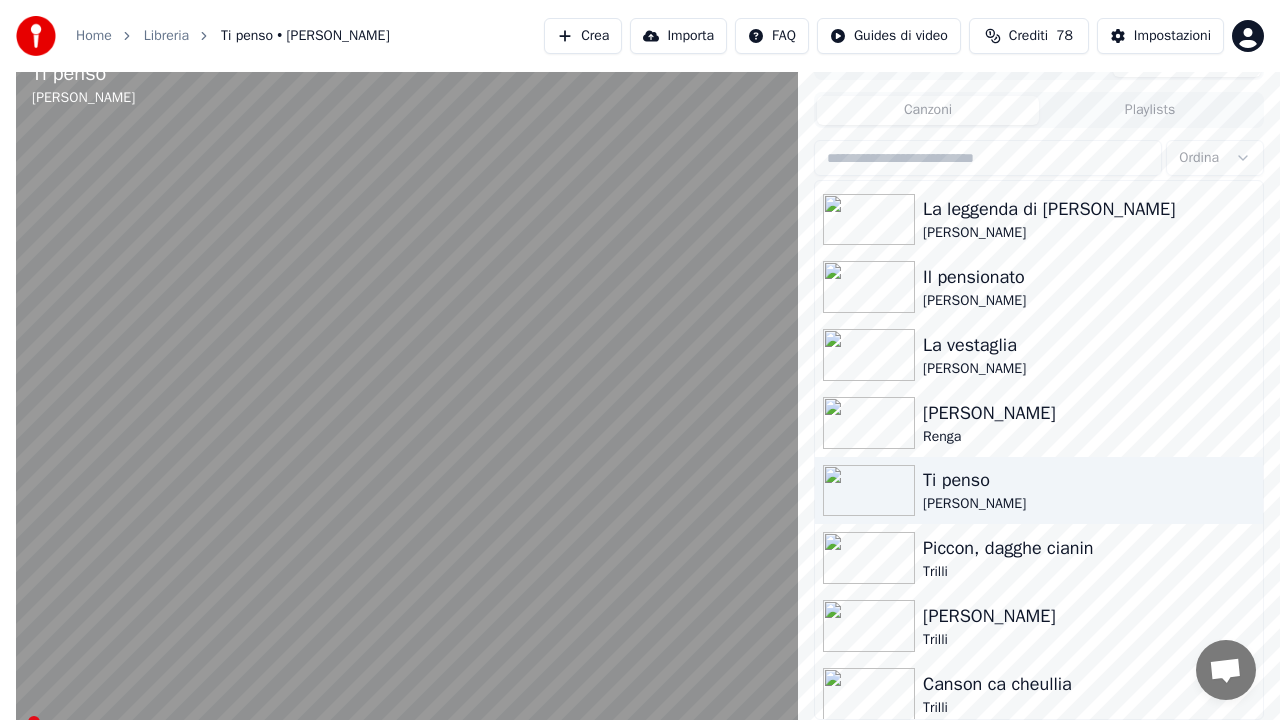 click at bounding box center [22, 722] 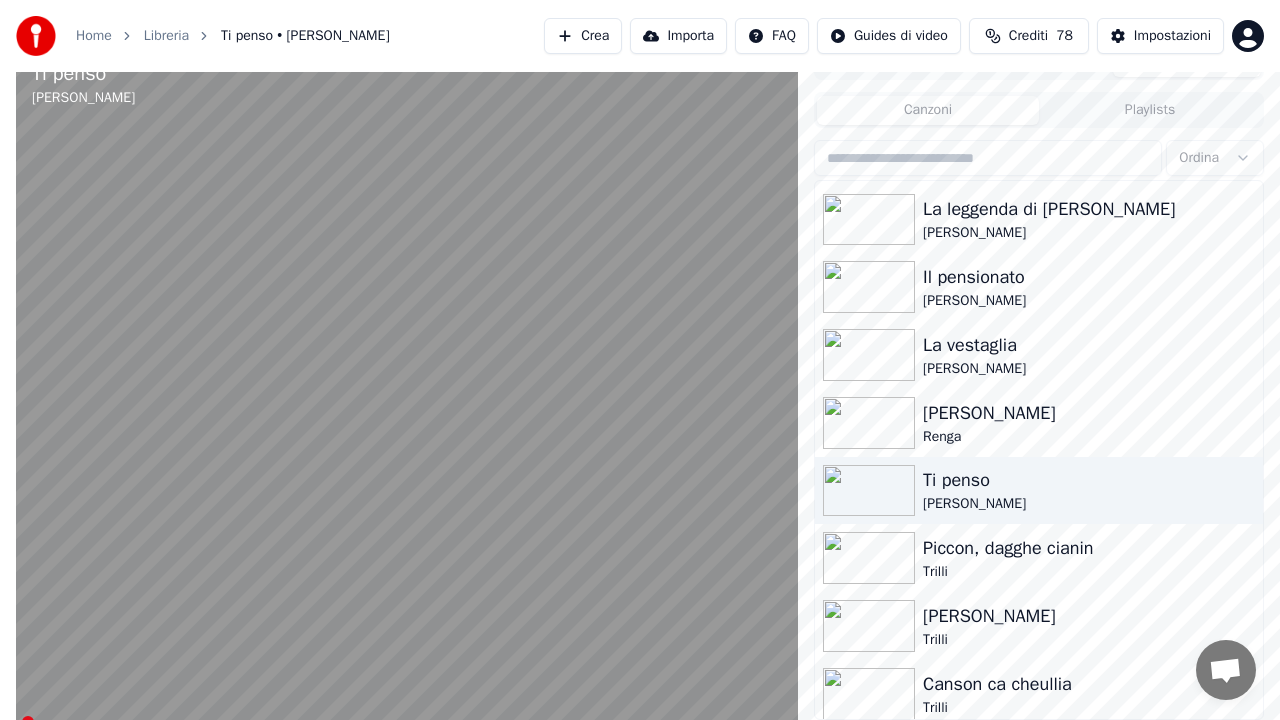 click at bounding box center [407, 404] 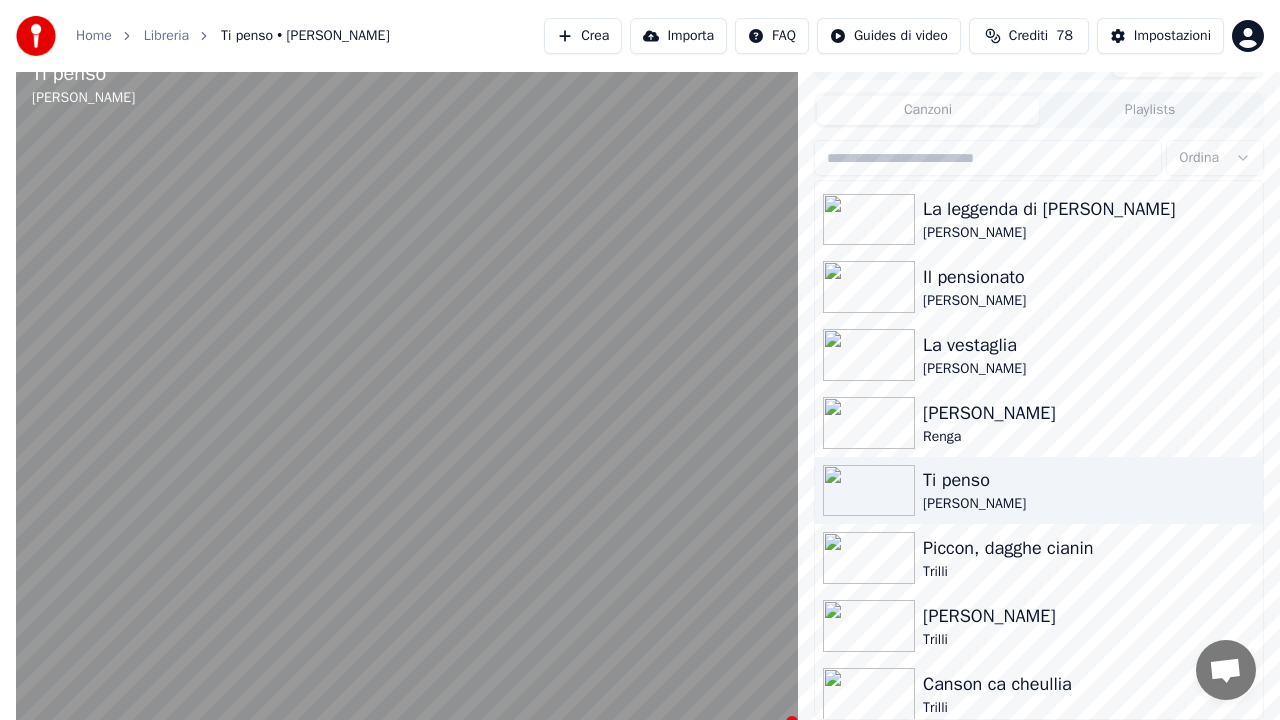 click on "4:10  /  4:10" at bounding box center (407, 744) 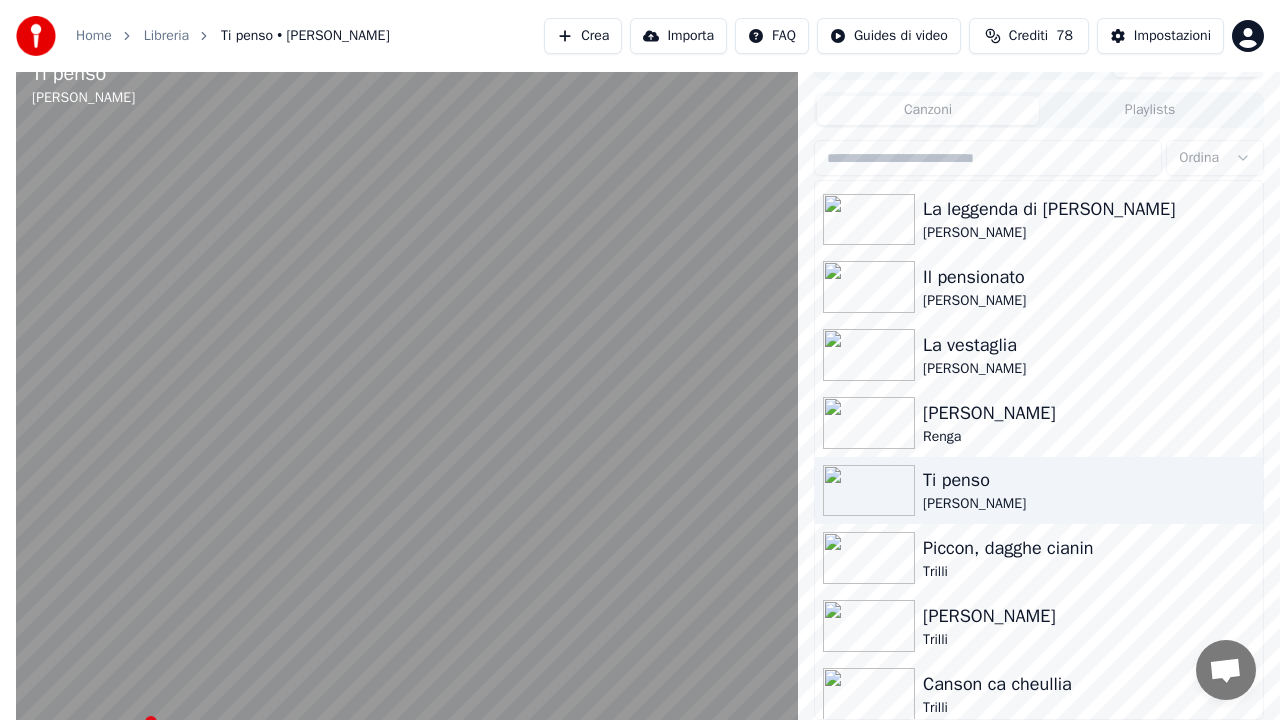 click at bounding box center [81, 722] 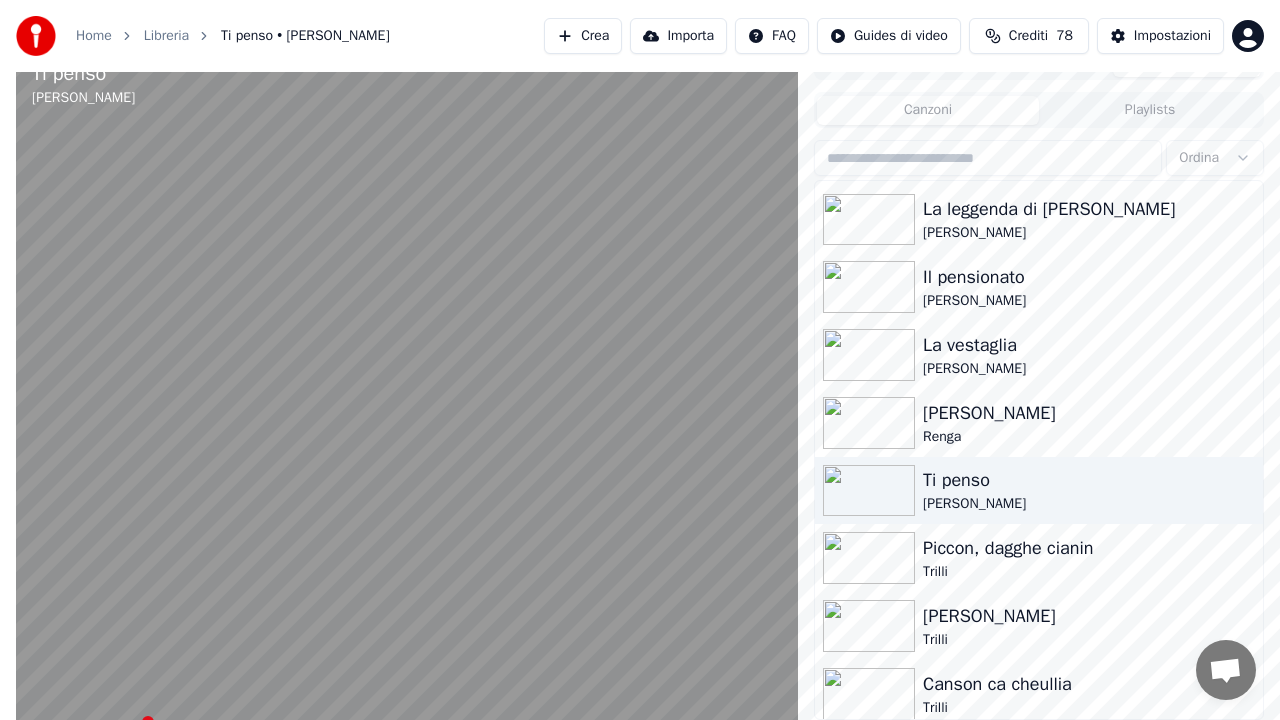 drag, startPoint x: 197, startPoint y: 674, endPoint x: 65, endPoint y: 685, distance: 132.45753 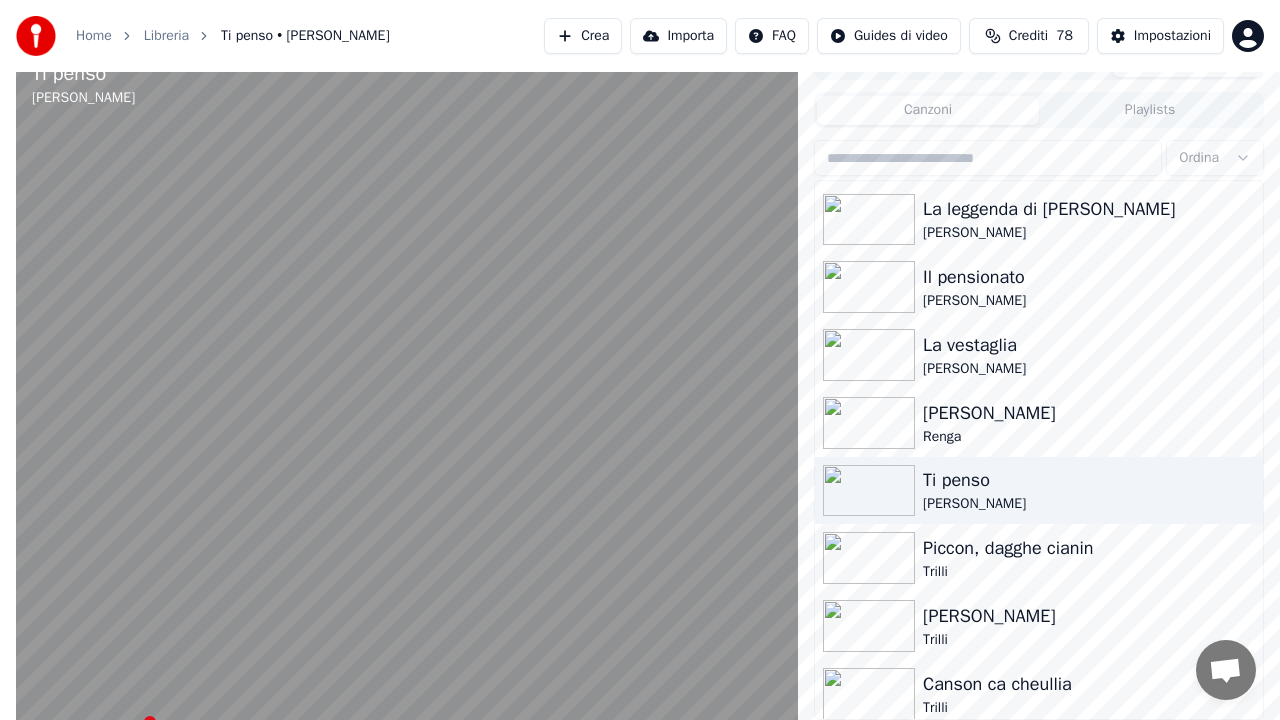 click at bounding box center (407, 404) 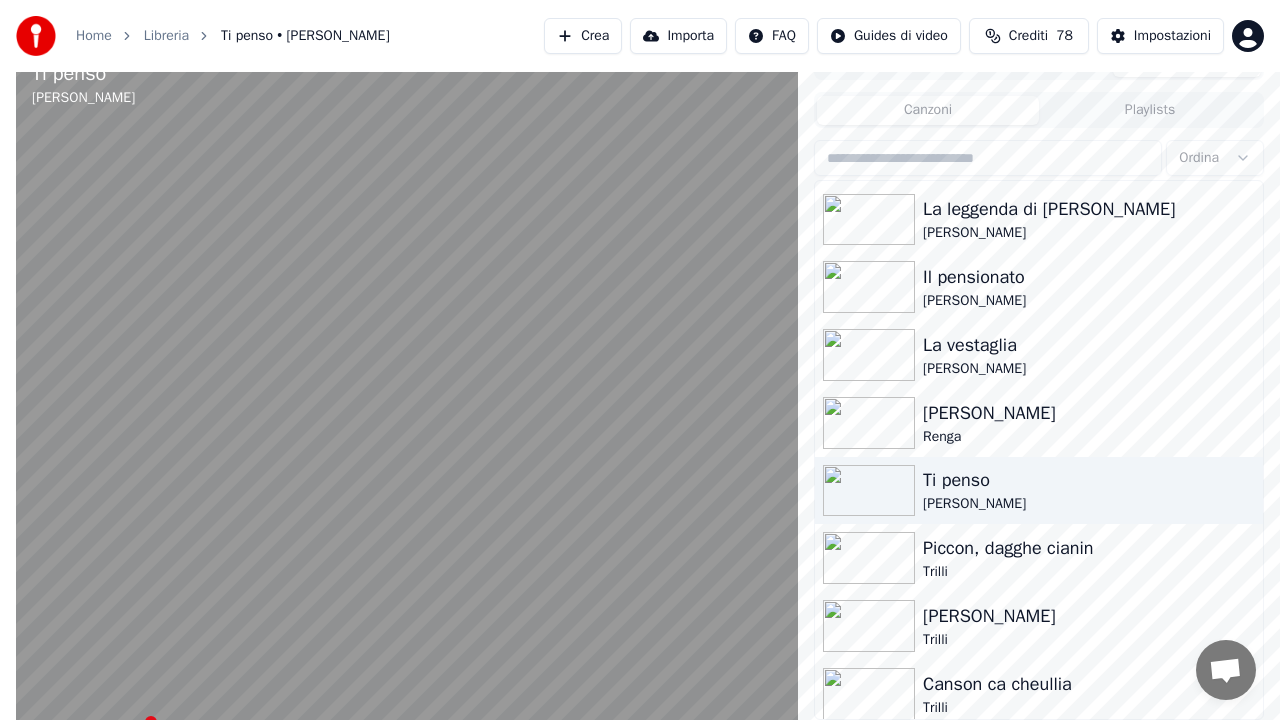 click on "0:41  /  4:10" at bounding box center (407, 744) 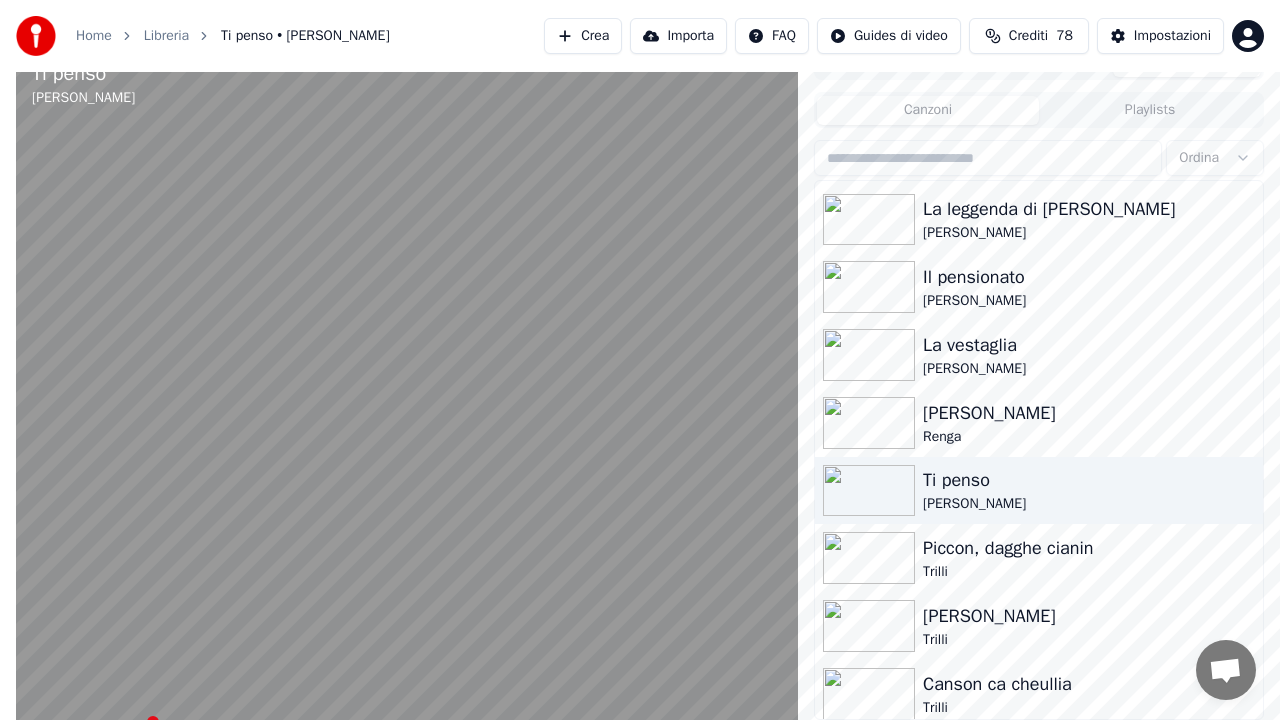 click on "0:42  /  4:10" at bounding box center (407, 744) 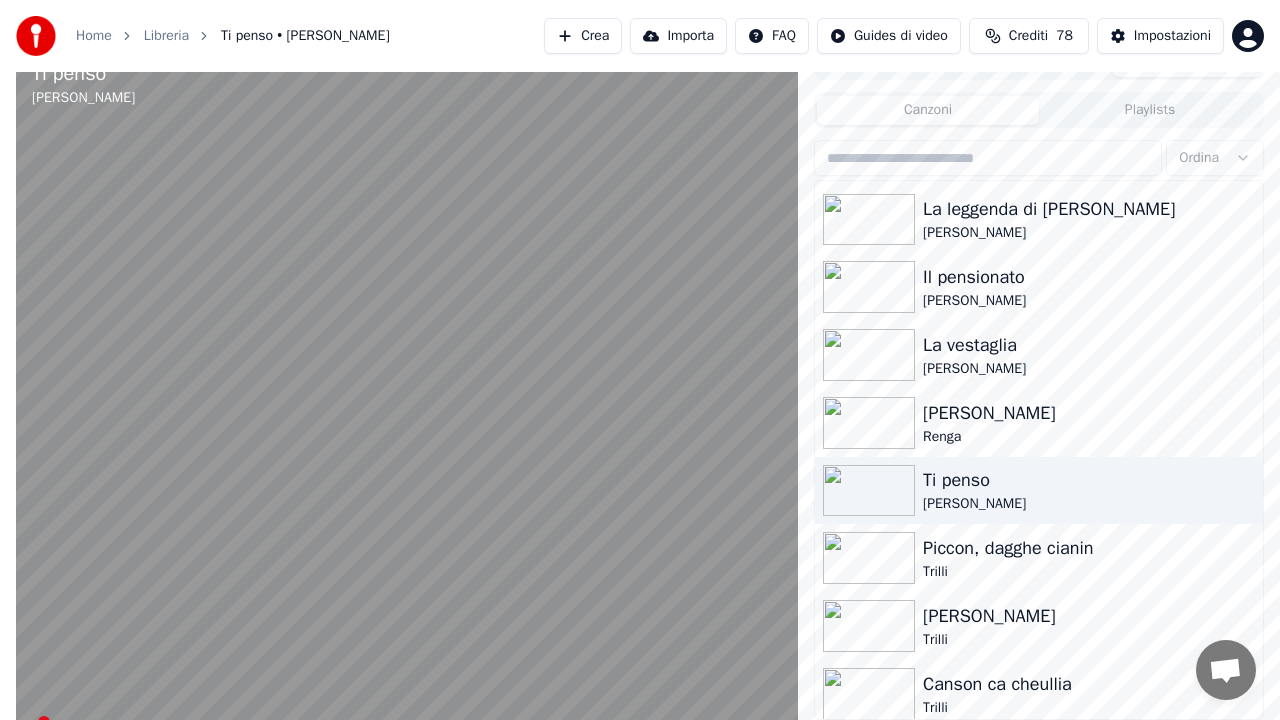click at bounding box center (27, 722) 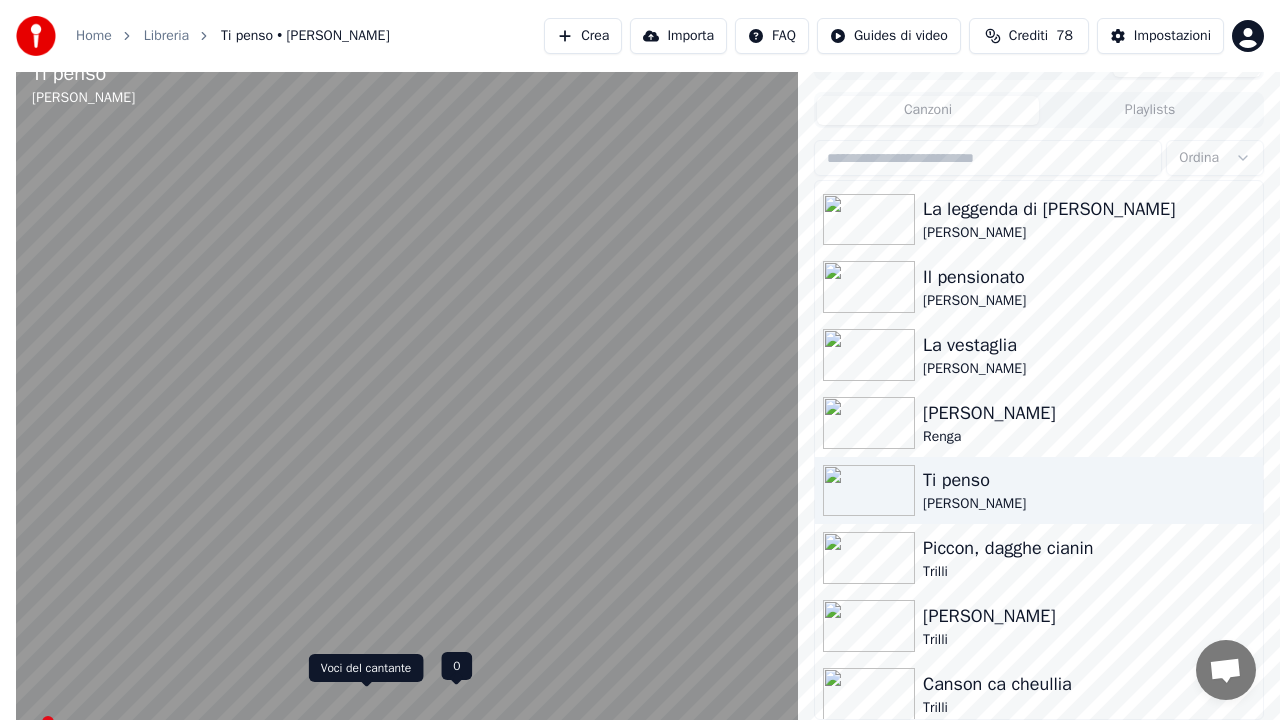 click 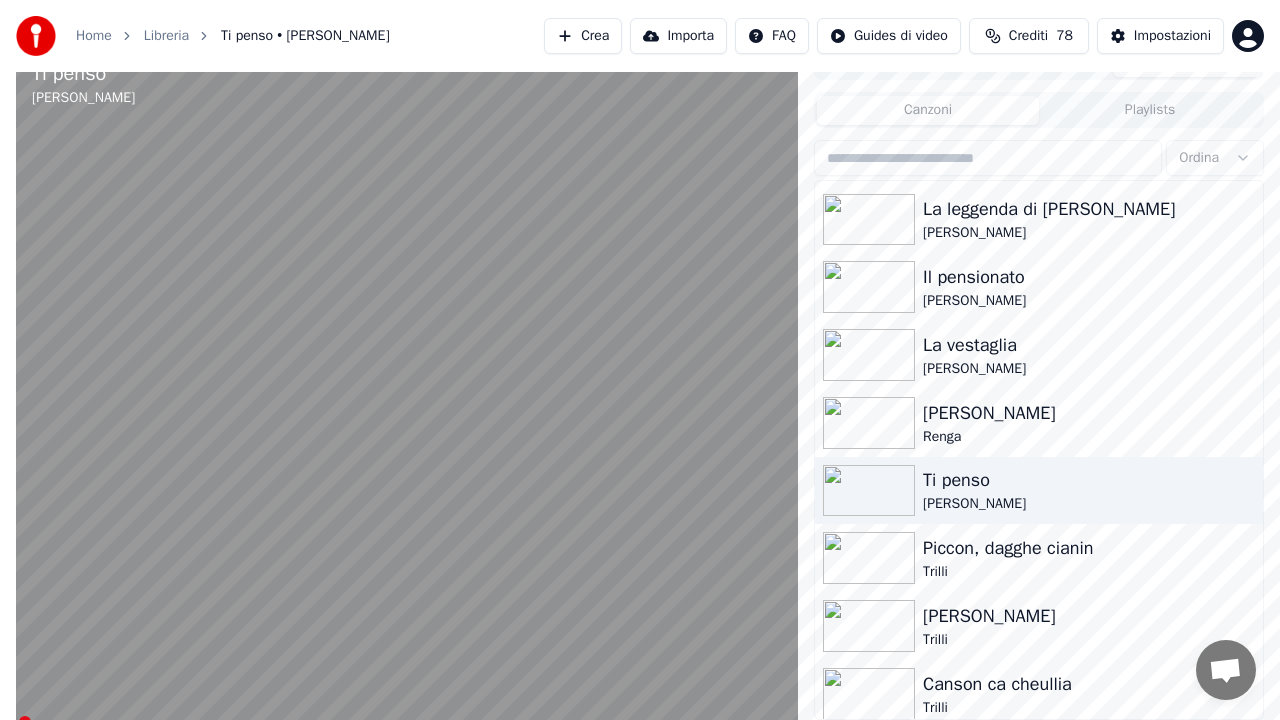 click at bounding box center (17, 722) 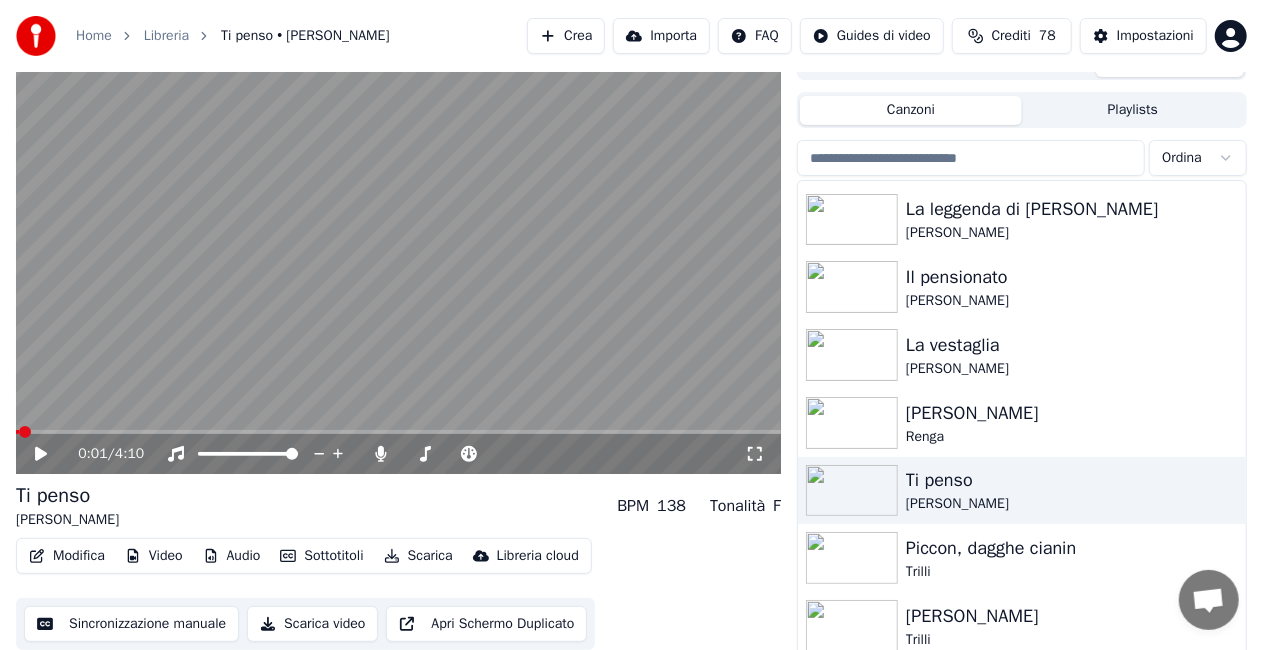 click on "0:01  /  4:10" at bounding box center (398, 454) 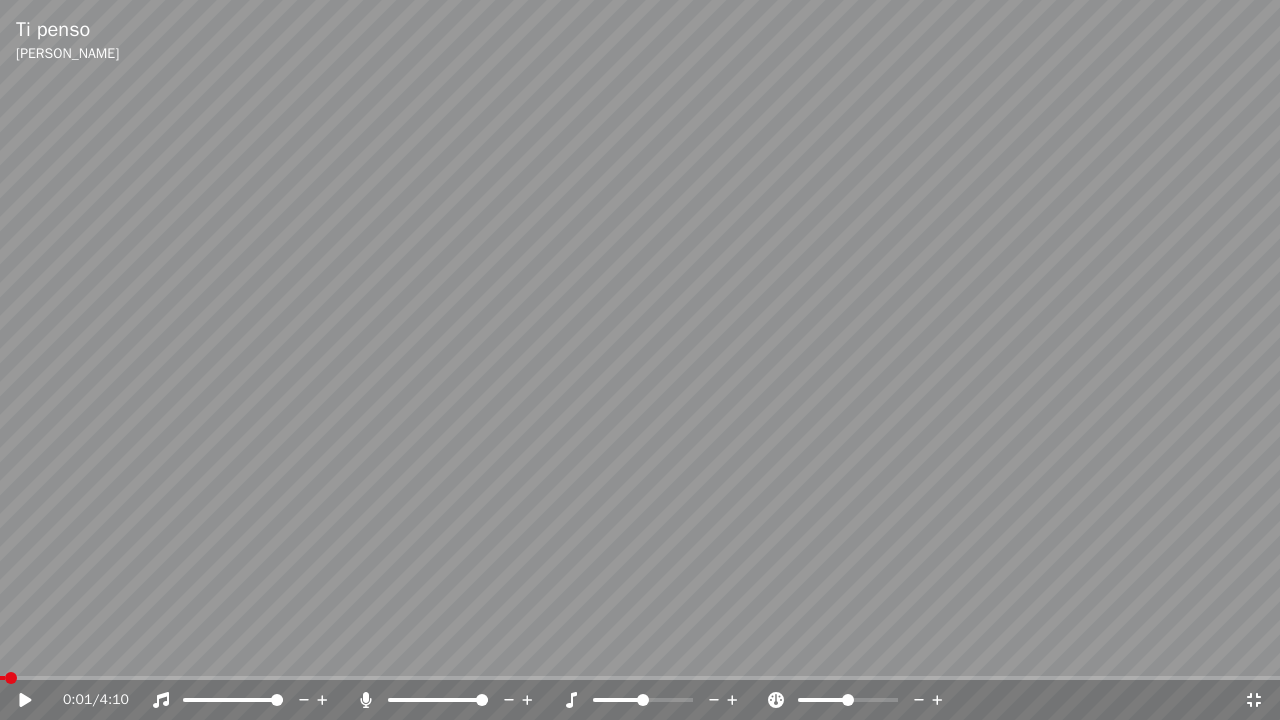 click 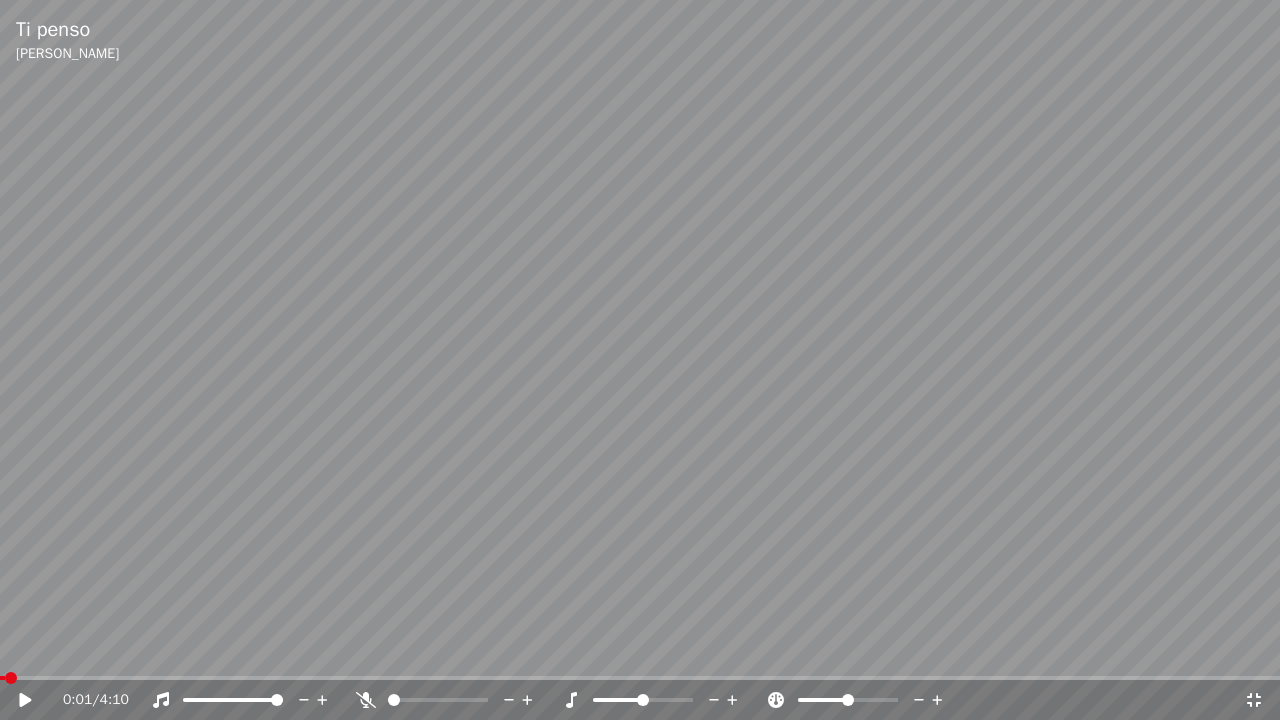 click at bounding box center (640, 360) 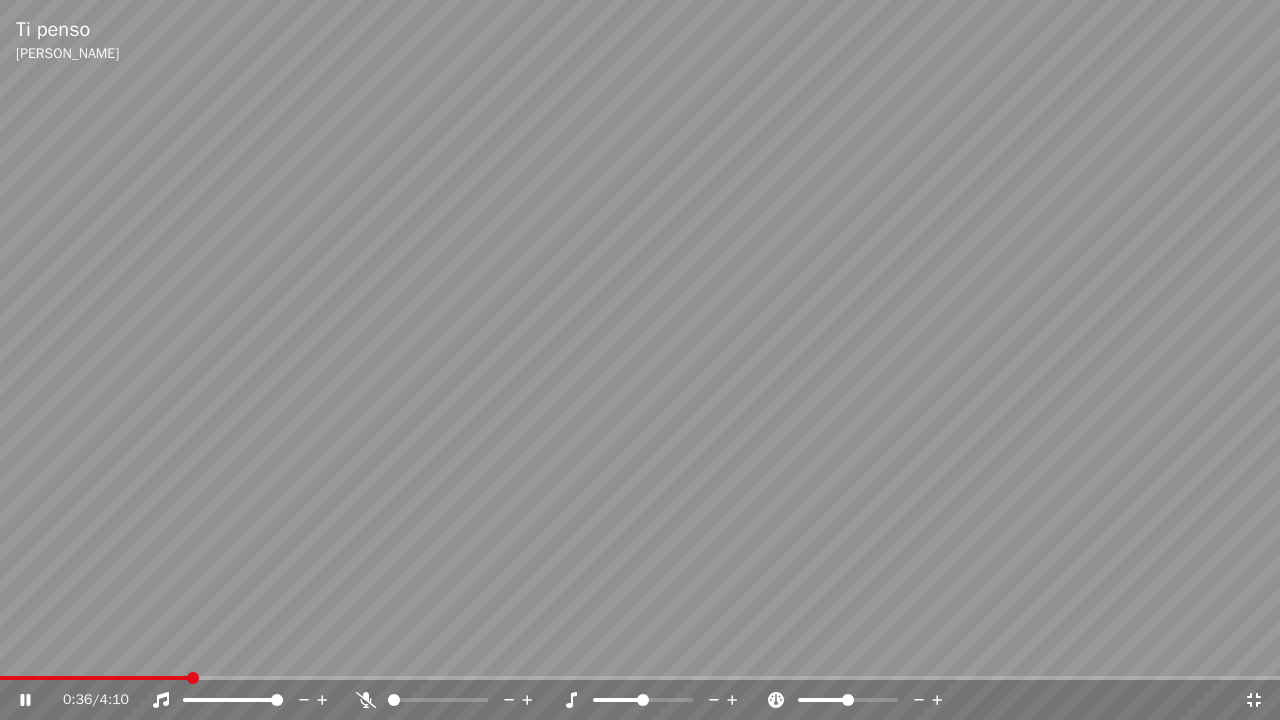 click 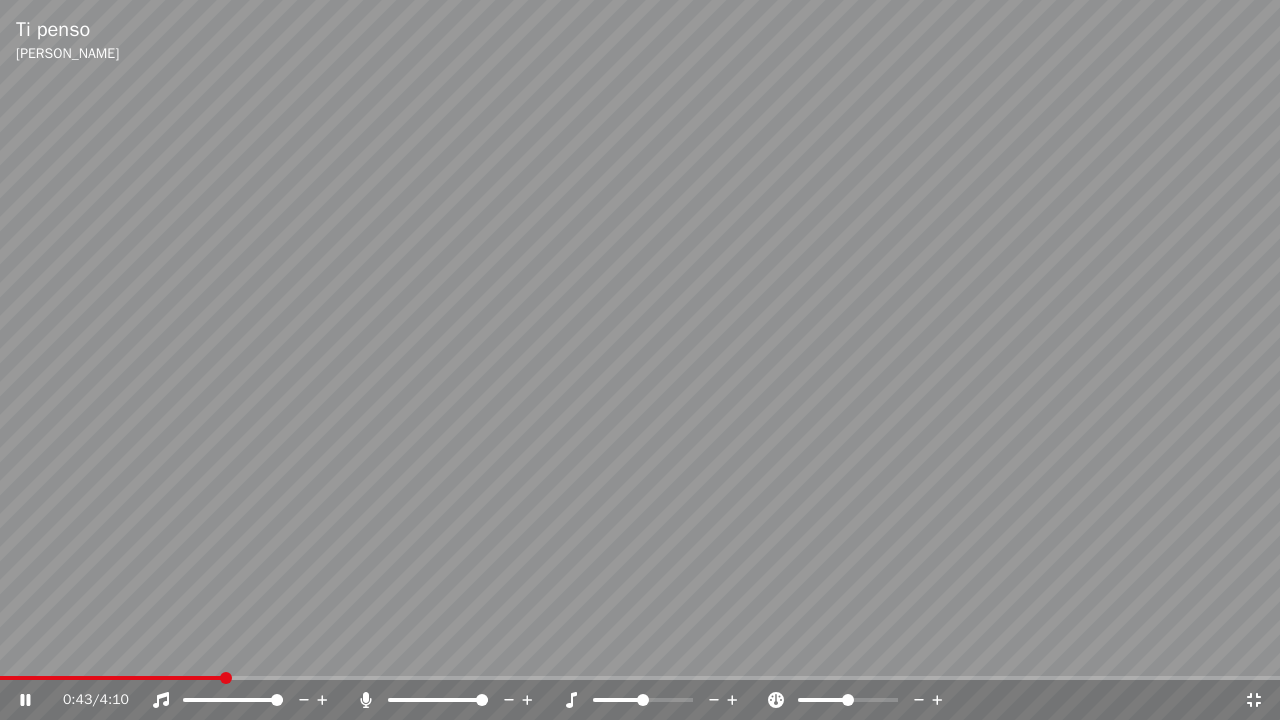 click 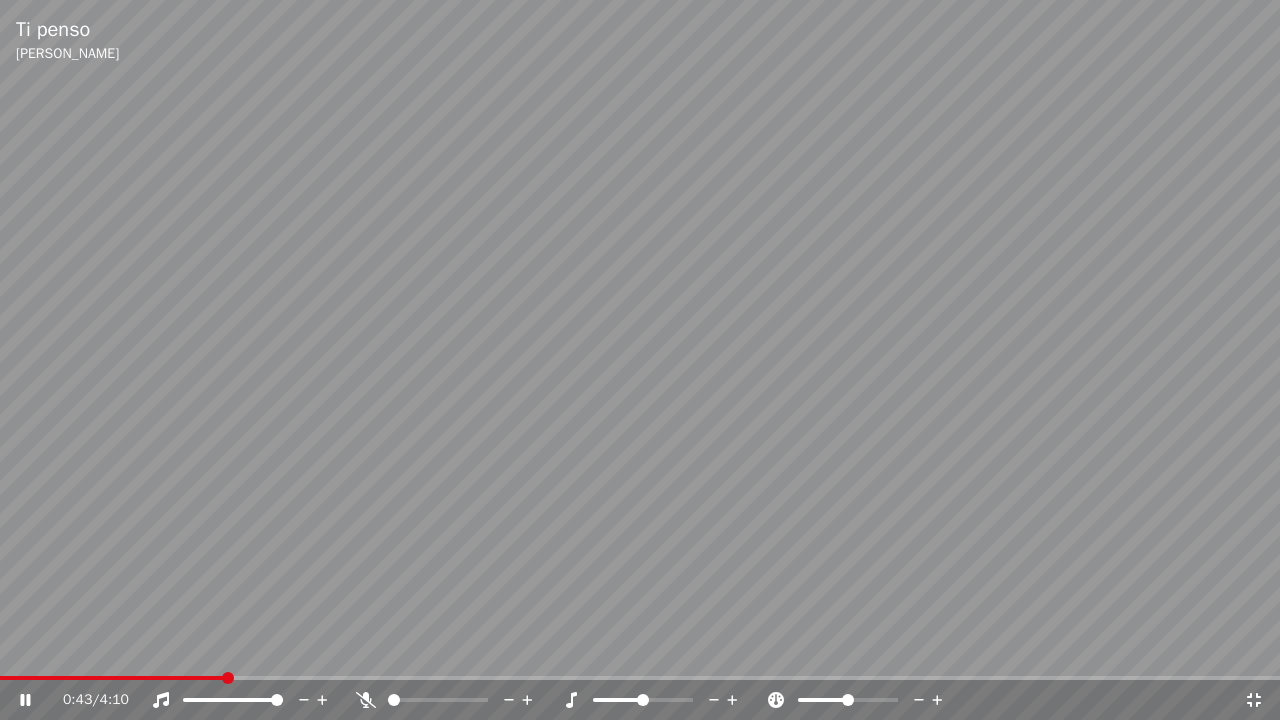 click at bounding box center (640, 360) 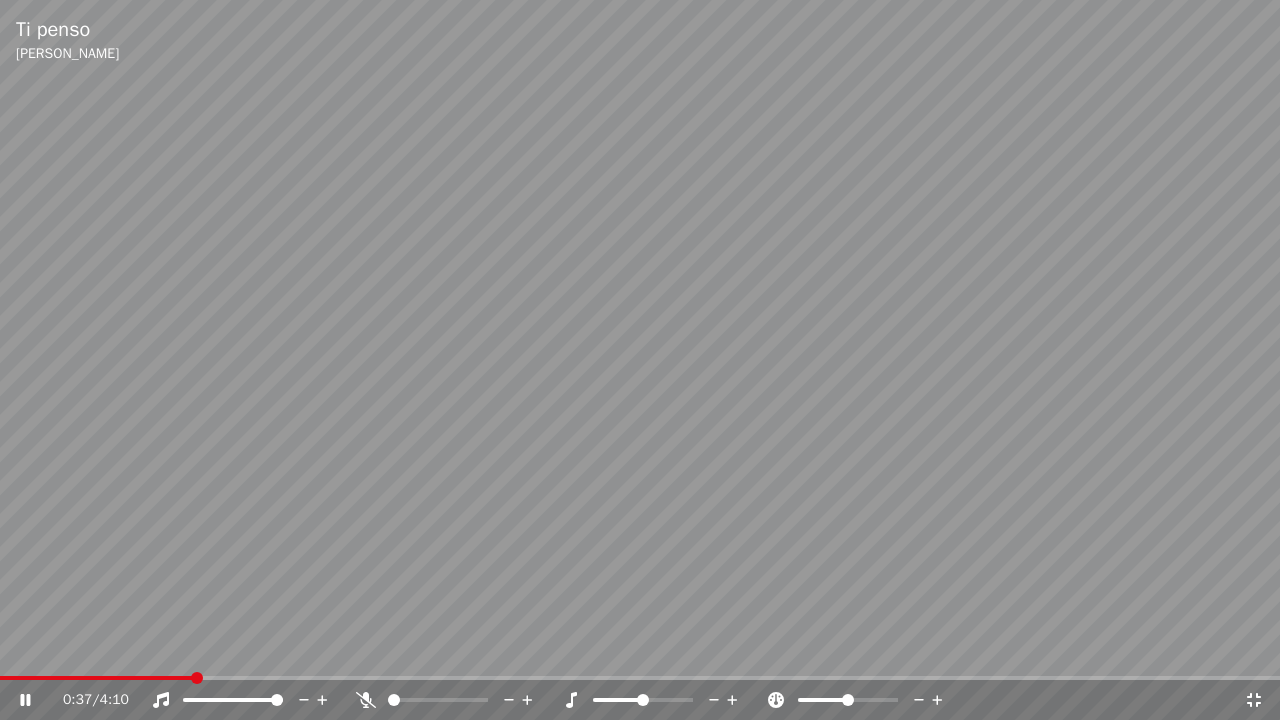 click at bounding box center [446, 700] 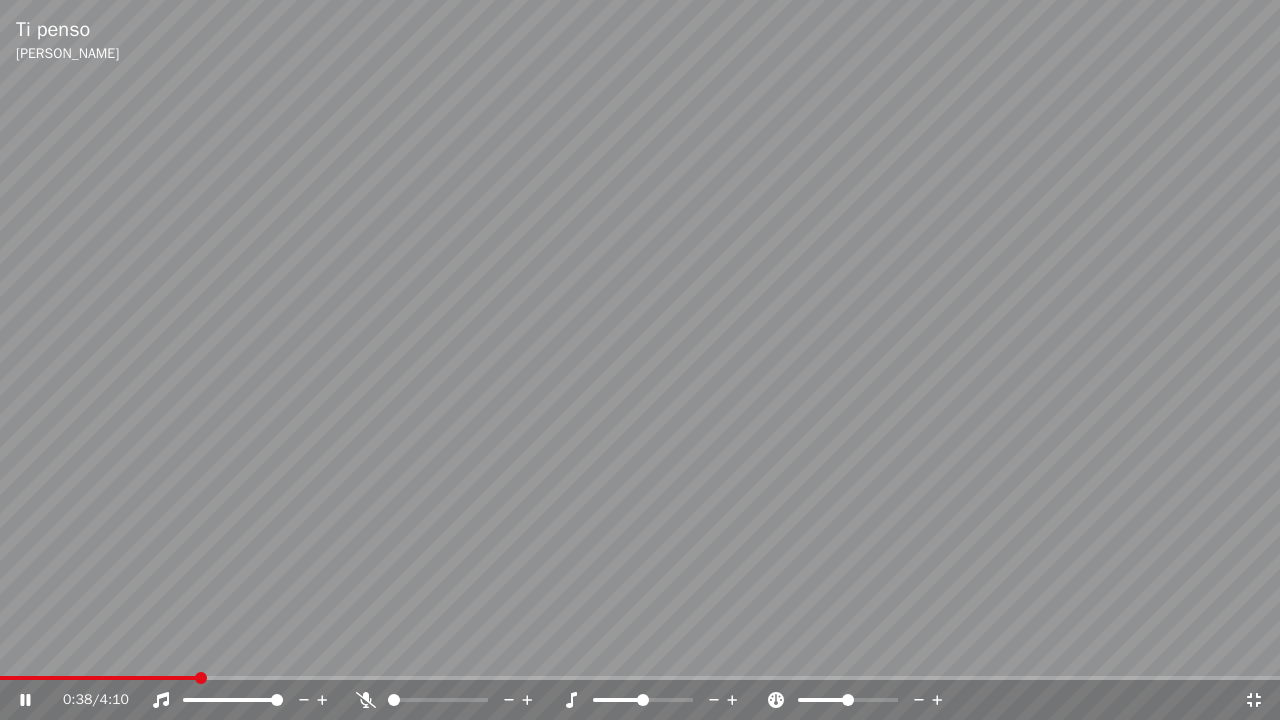 click at bounding box center [446, 700] 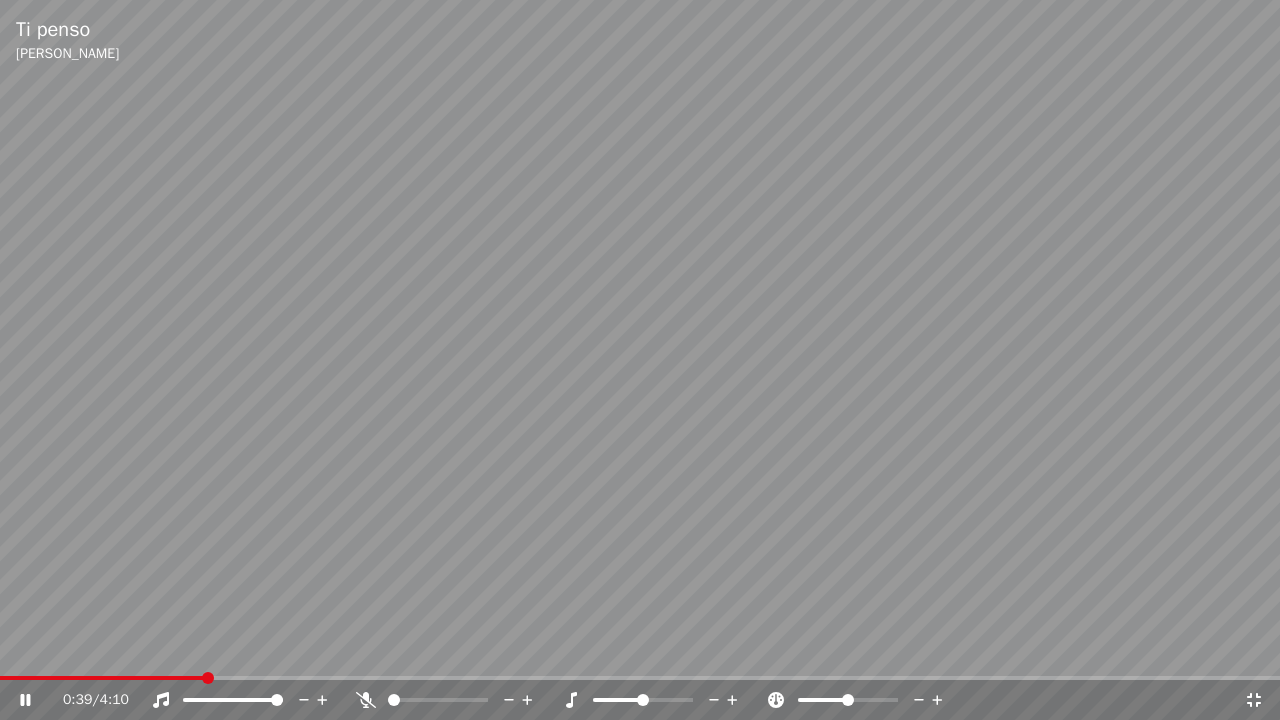 click 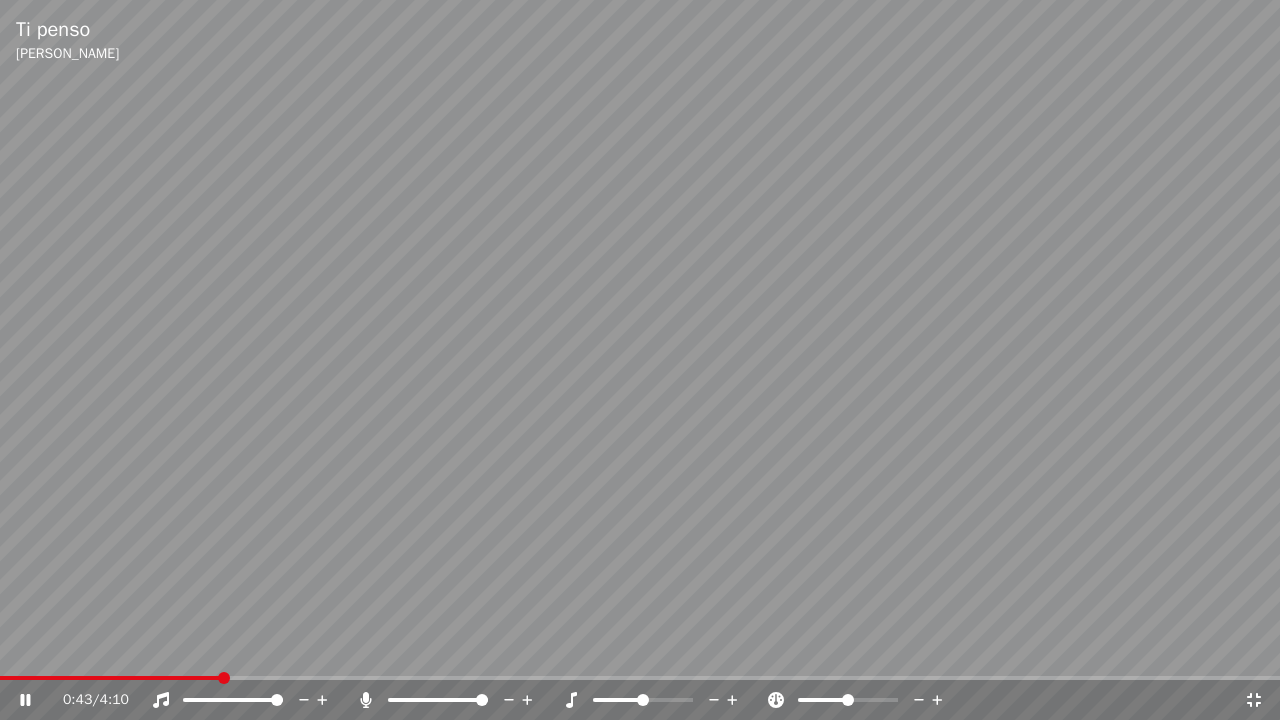 click at bounding box center [640, 360] 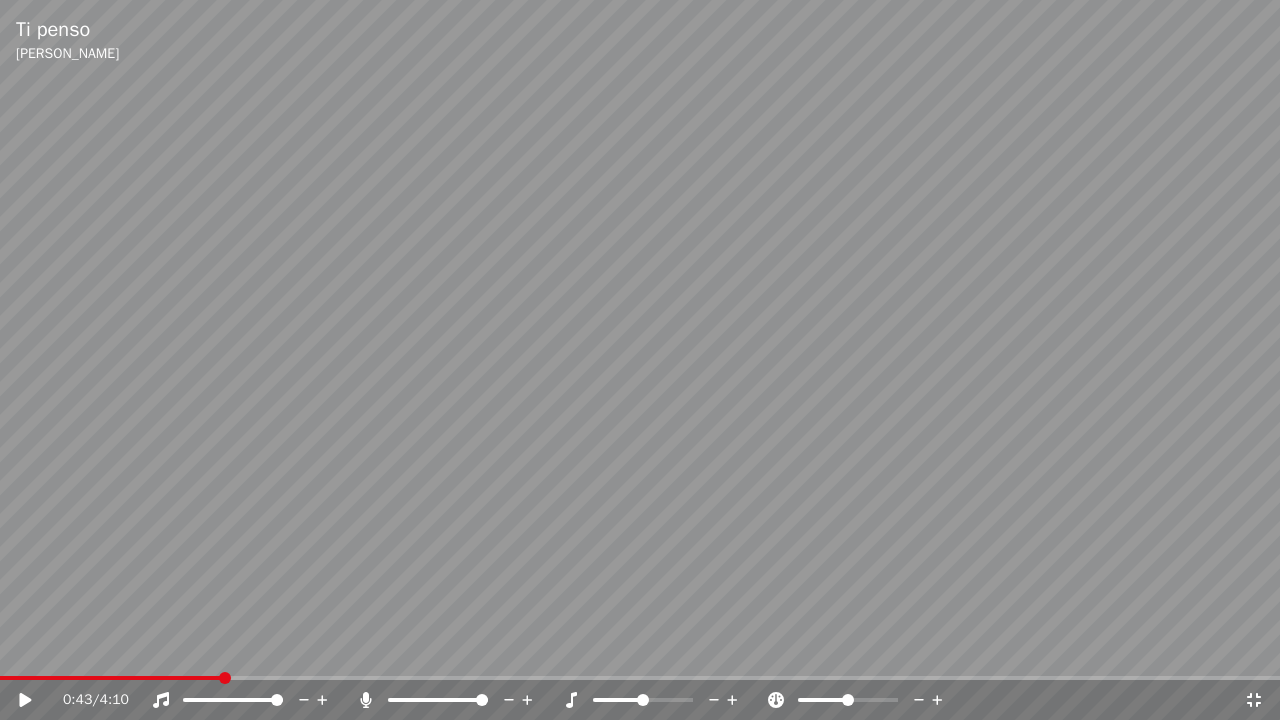 click at bounding box center (640, 360) 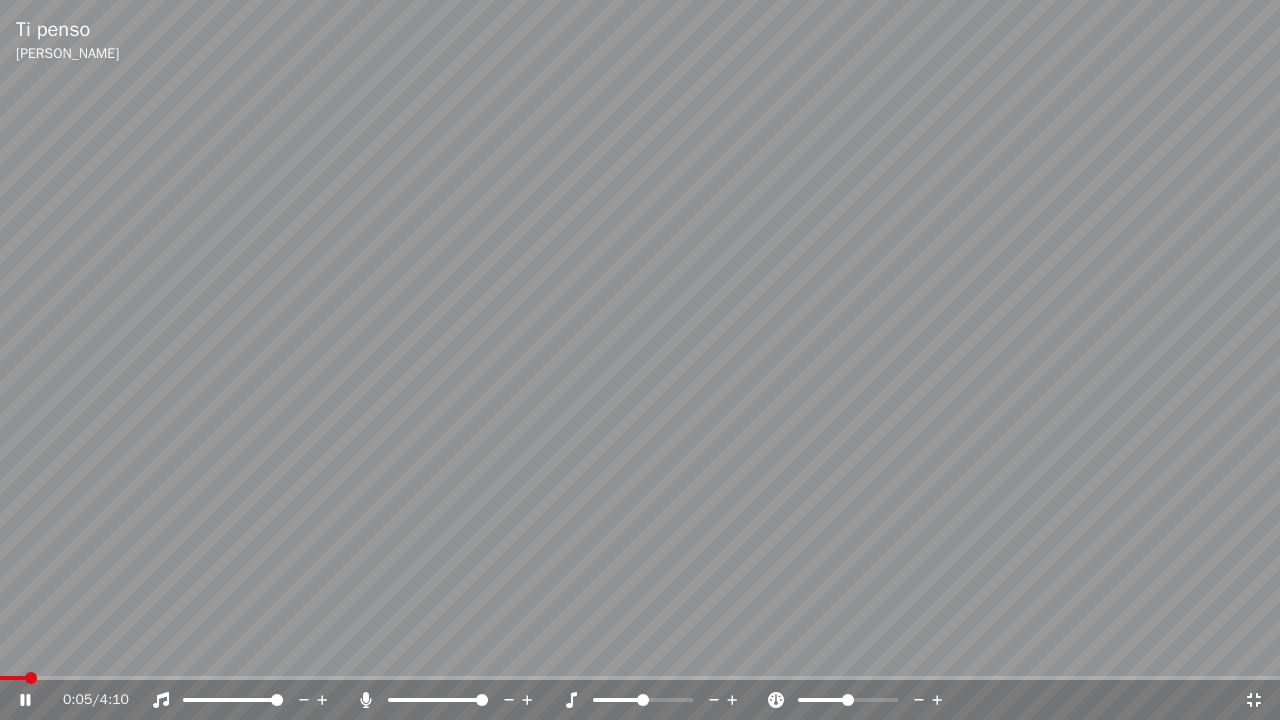 click at bounding box center (13, 678) 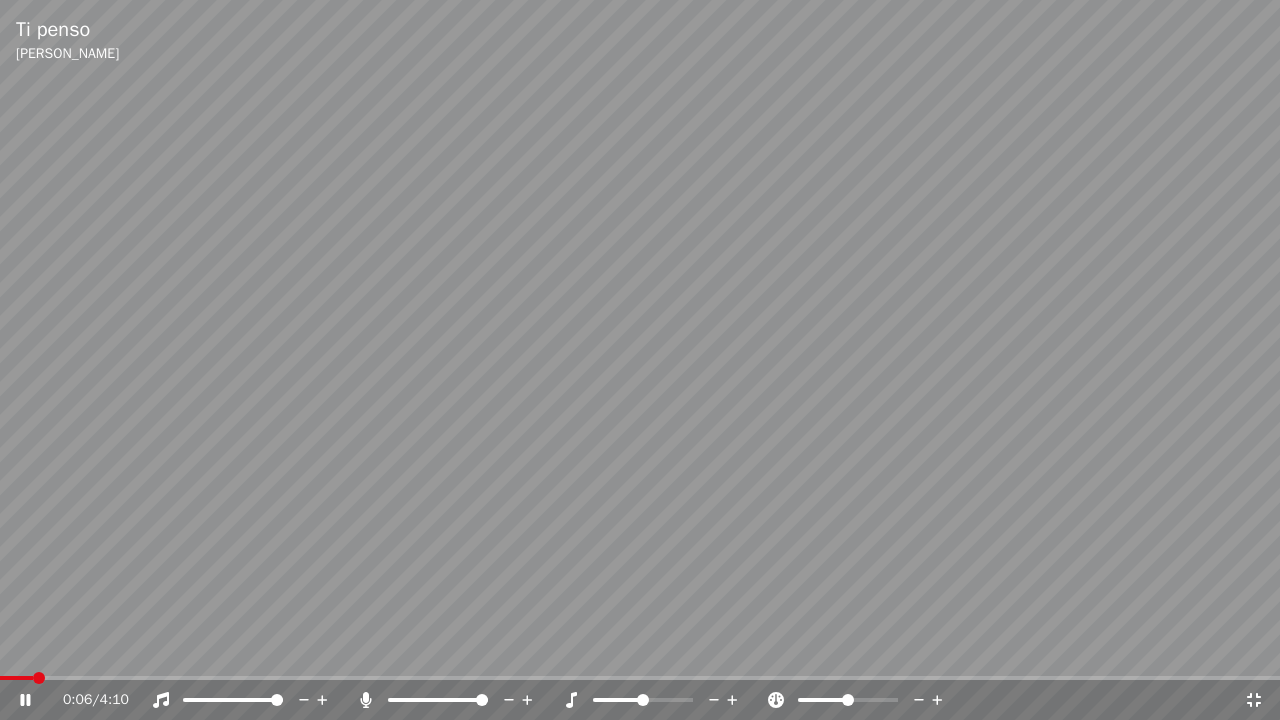 click at bounding box center [446, 700] 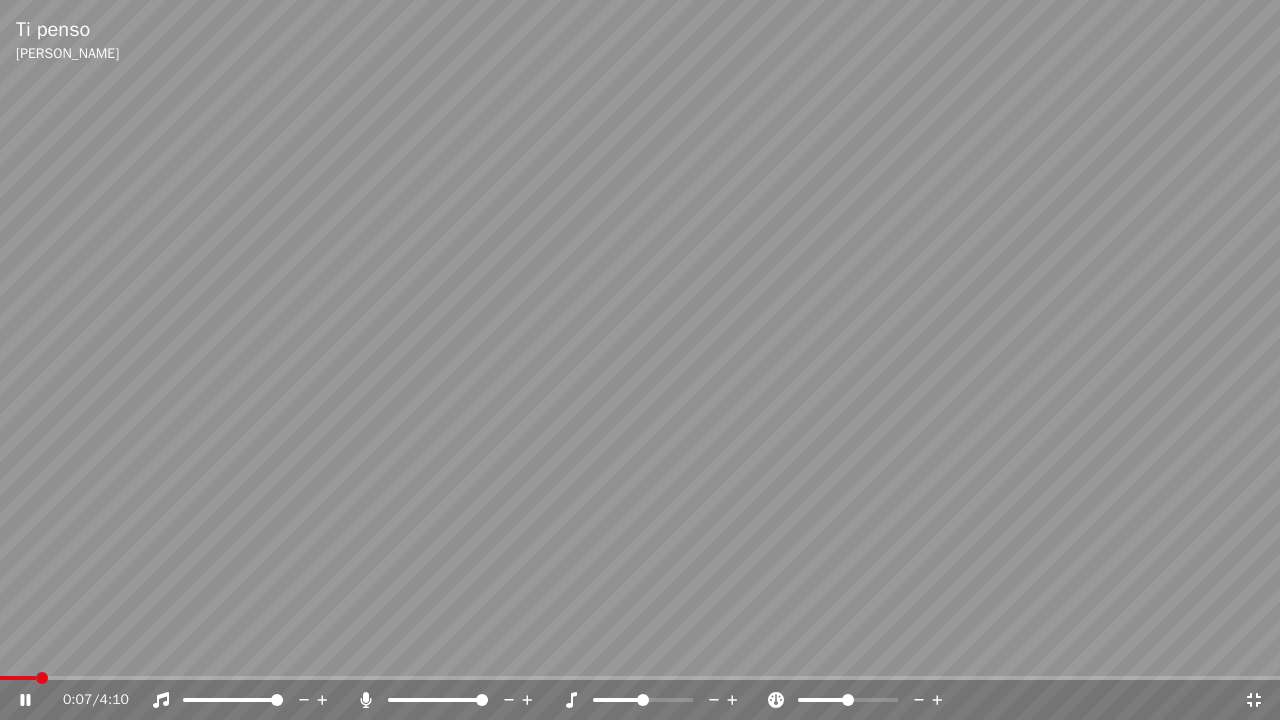 click 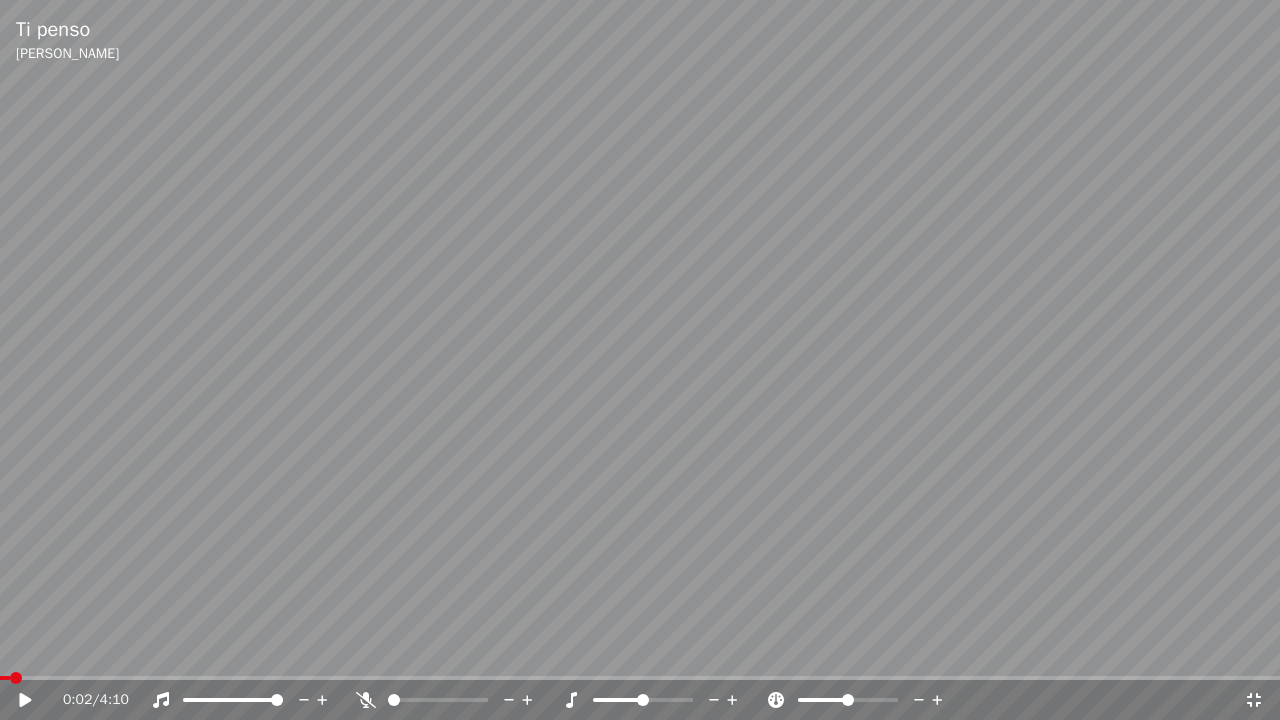 click at bounding box center (5, 678) 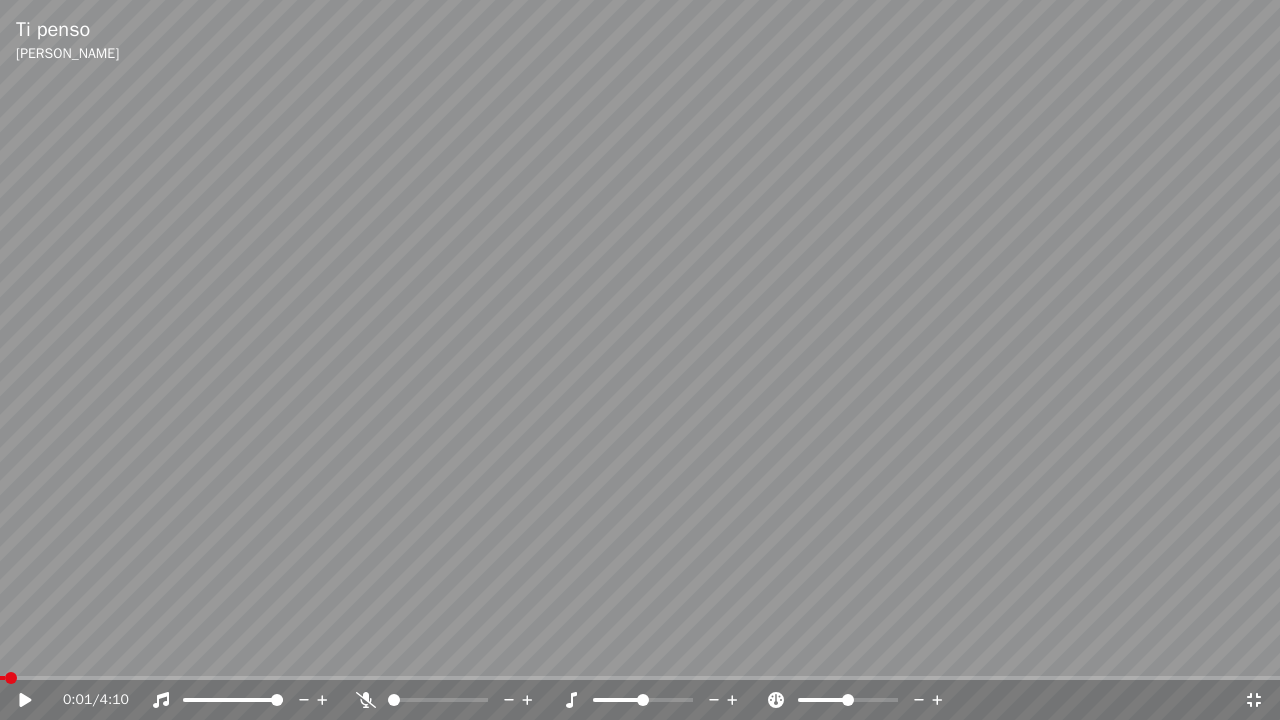 click at bounding box center [2, 678] 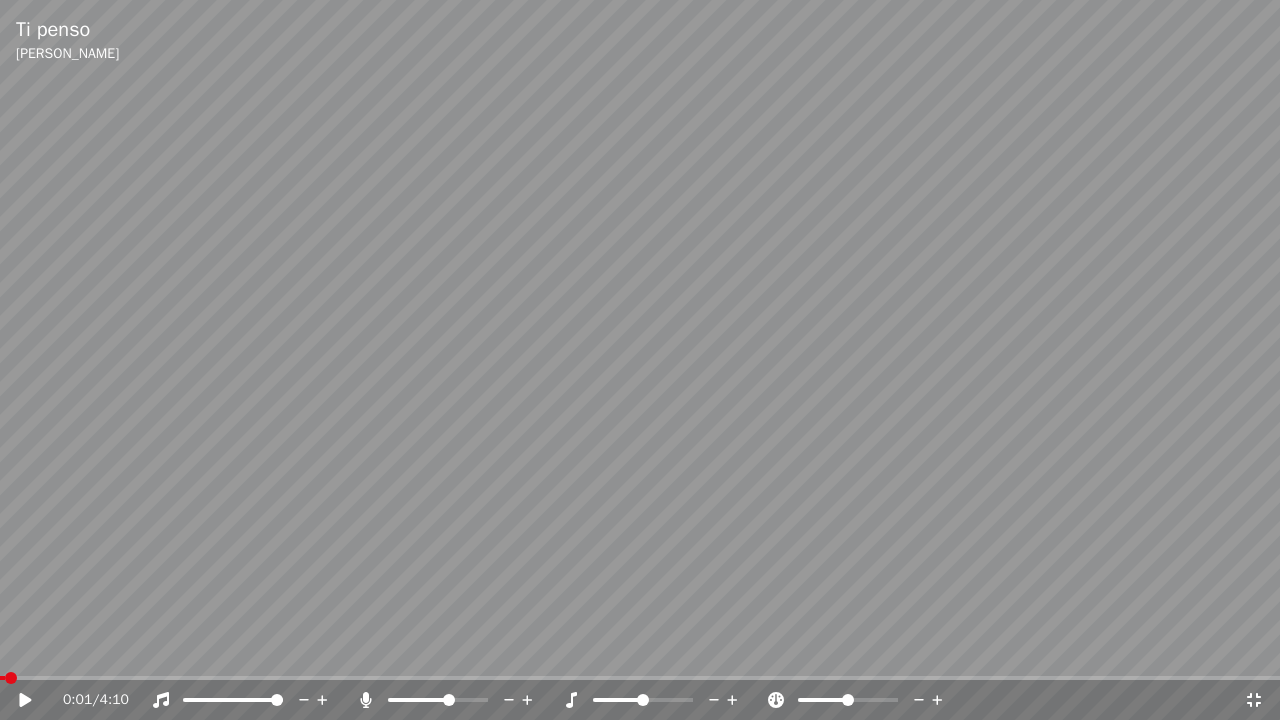 click at bounding box center [449, 700] 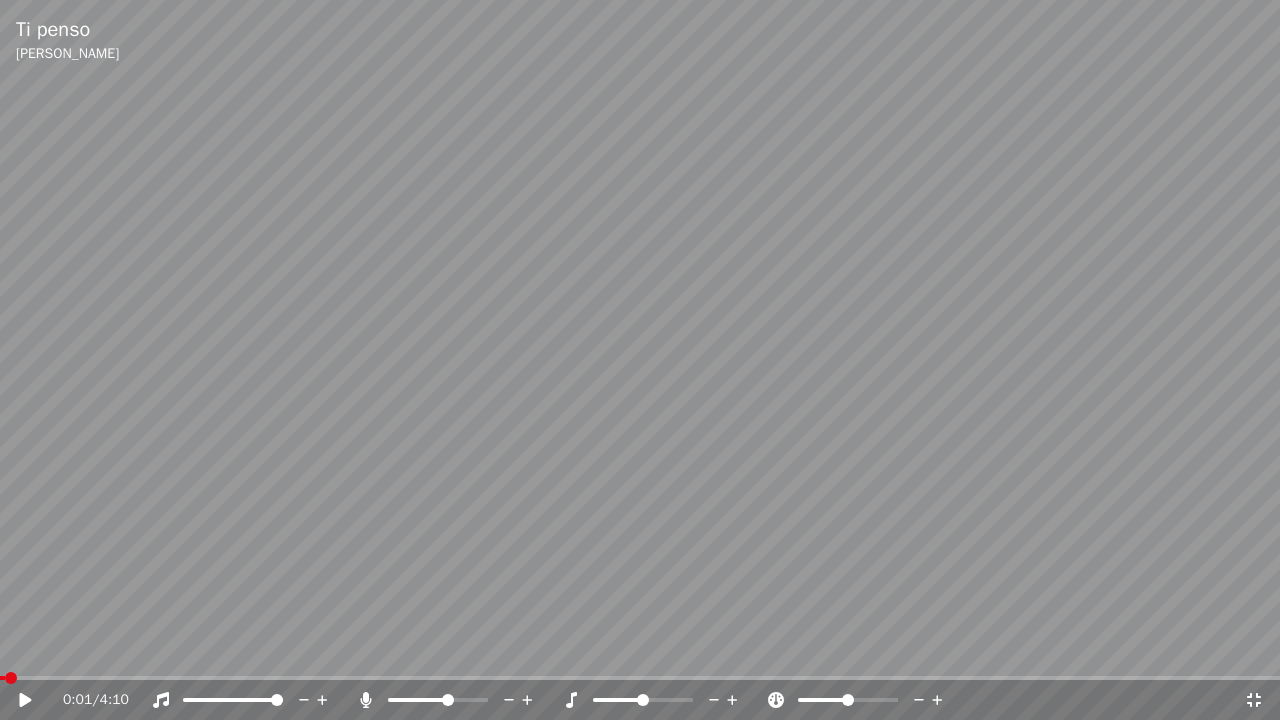 click at bounding box center [640, 360] 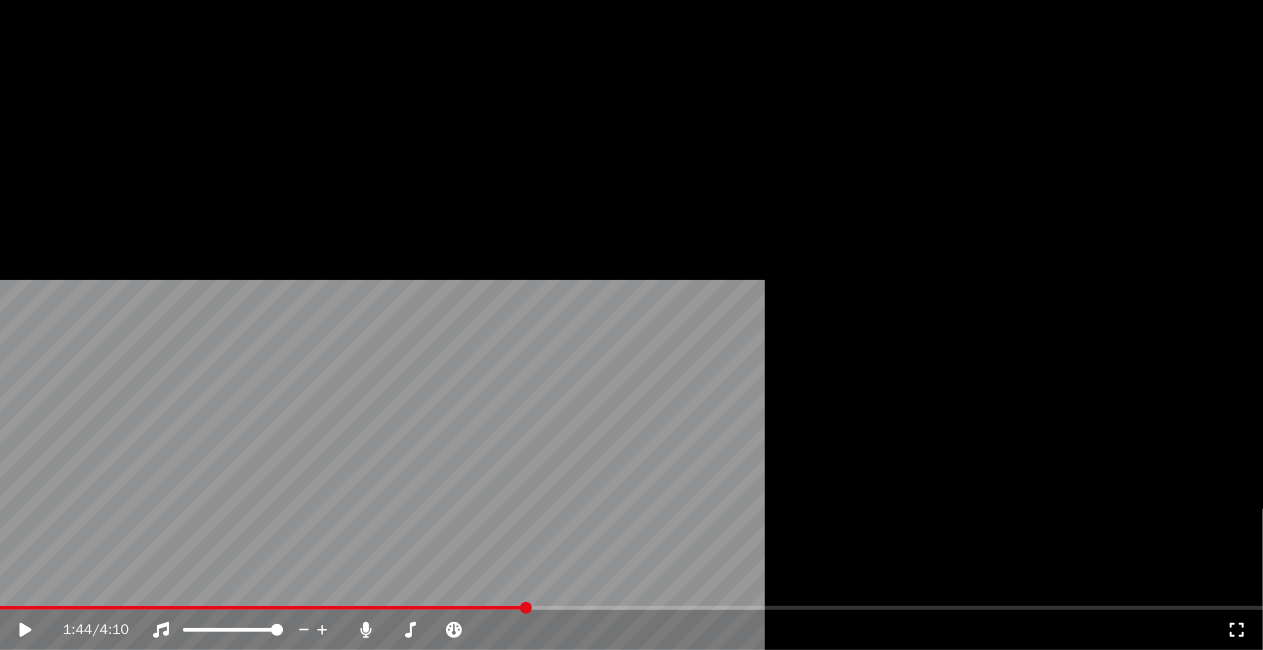 scroll, scrollTop: 45, scrollLeft: 0, axis: vertical 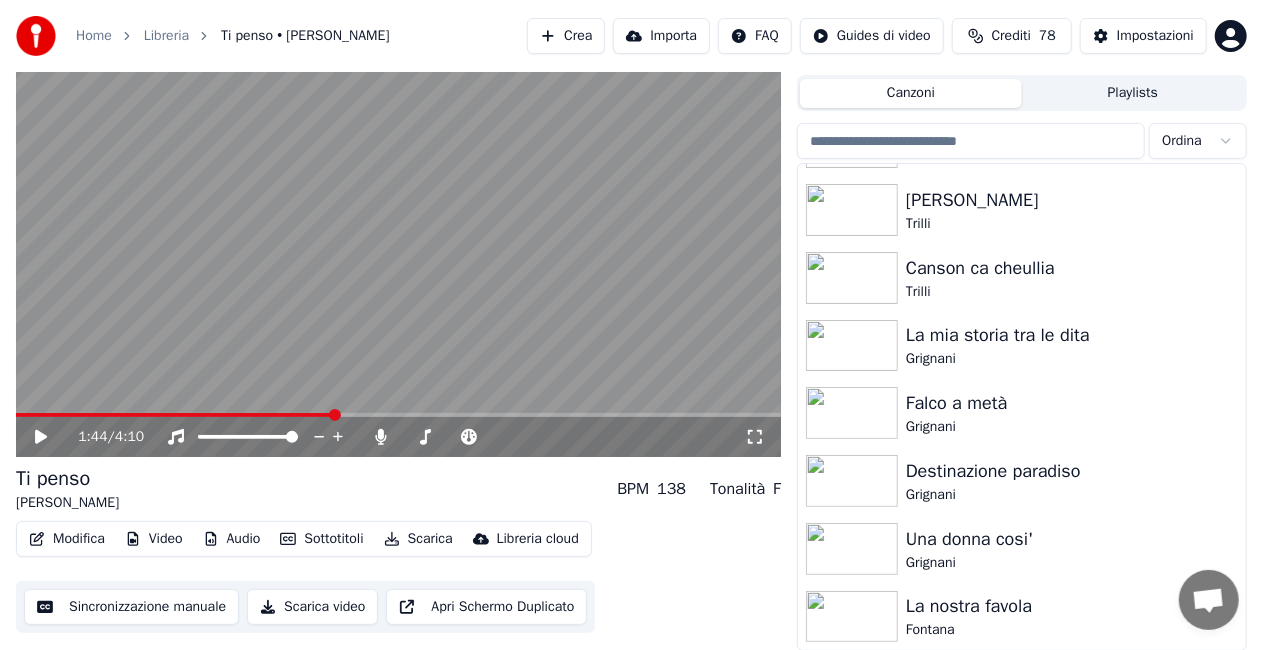 click on "Fontana" at bounding box center [1062, 630] 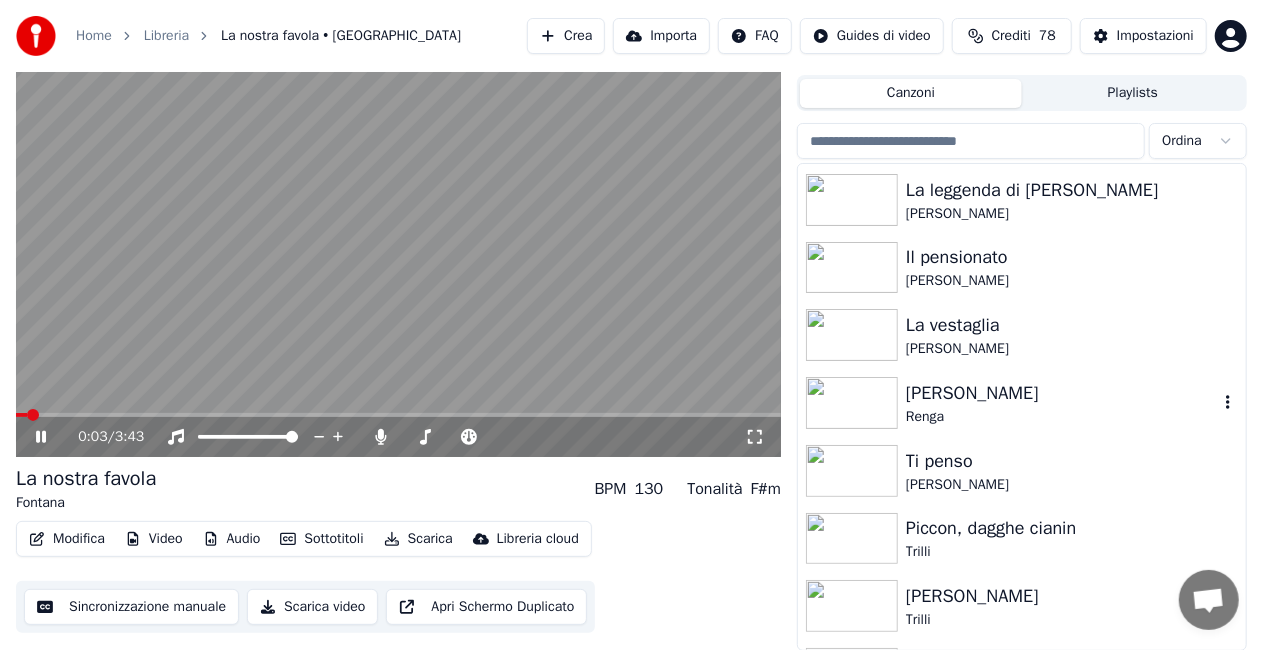 scroll, scrollTop: 26651, scrollLeft: 0, axis: vertical 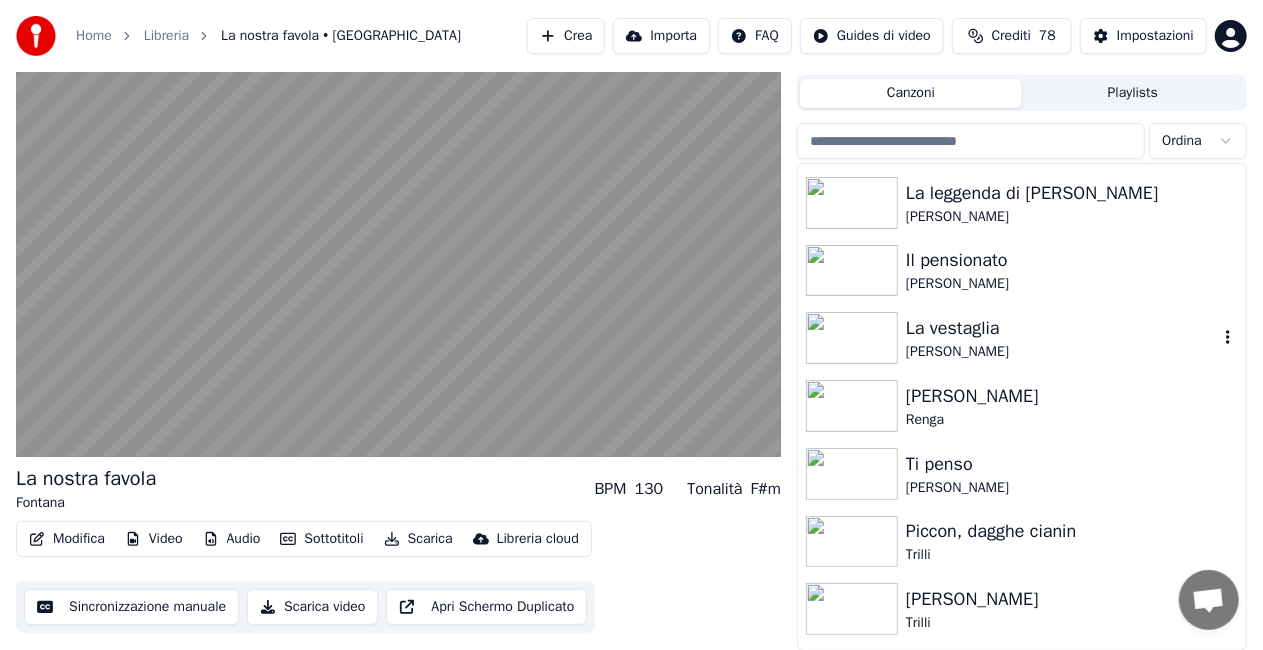 click on "La vestaglia [PERSON_NAME]" at bounding box center [1022, 338] 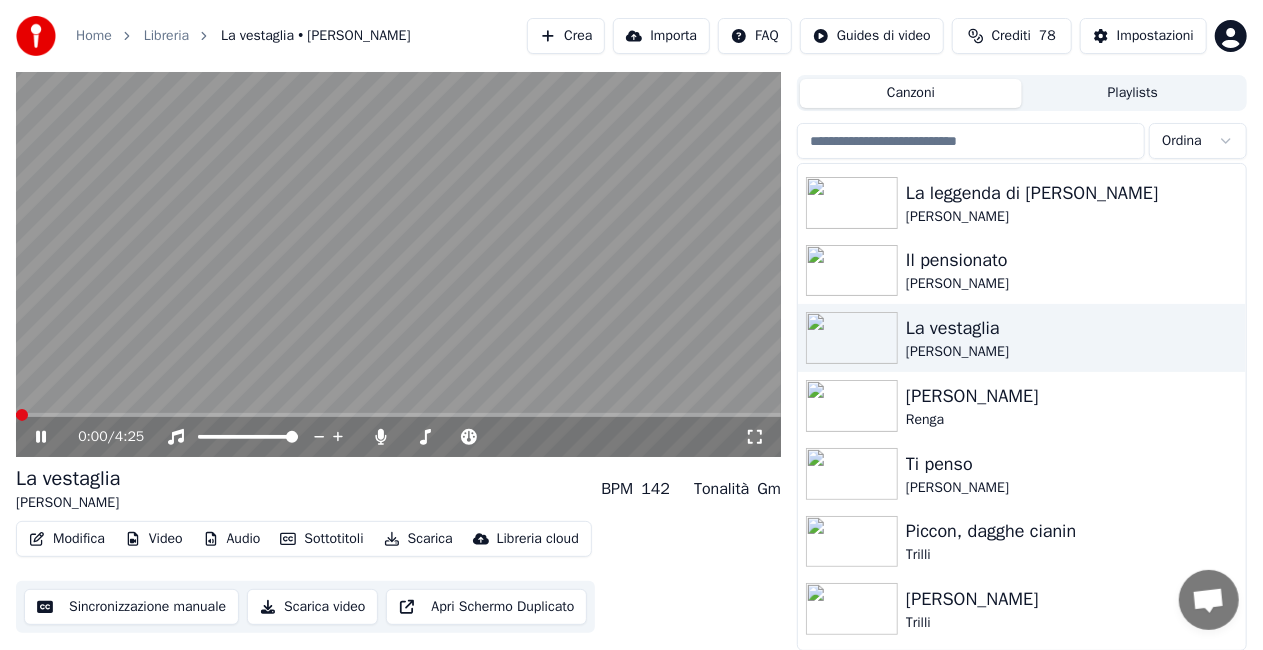 click 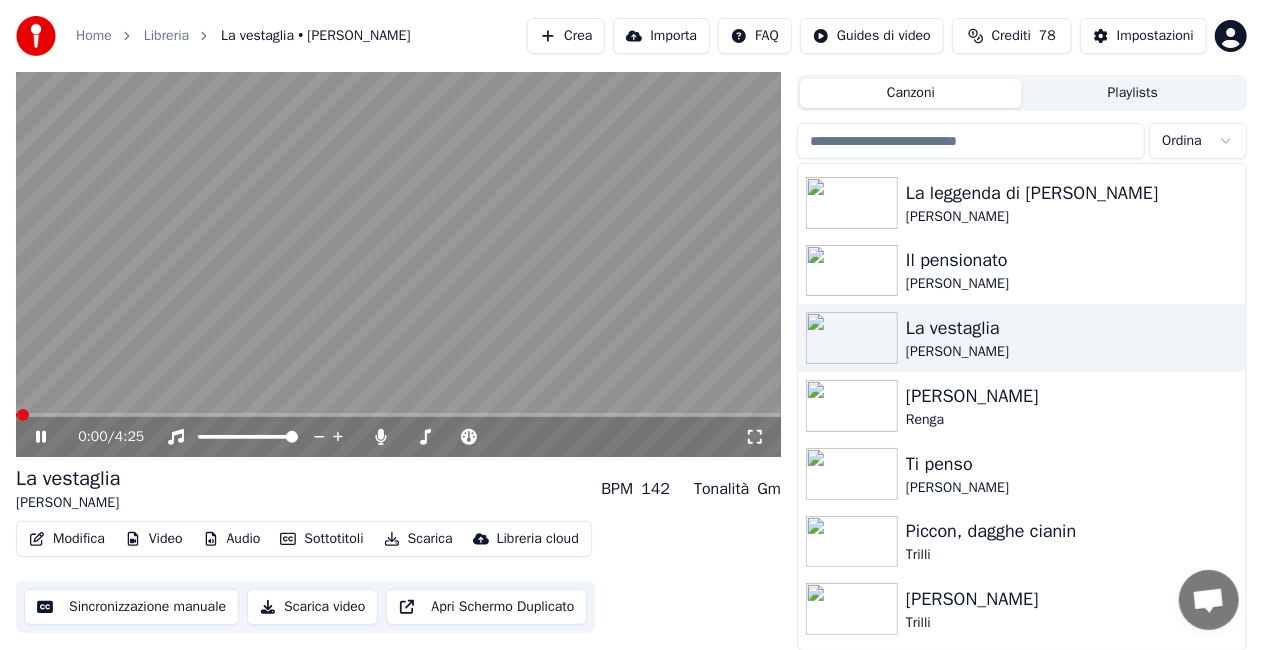 scroll, scrollTop: 28, scrollLeft: 0, axis: vertical 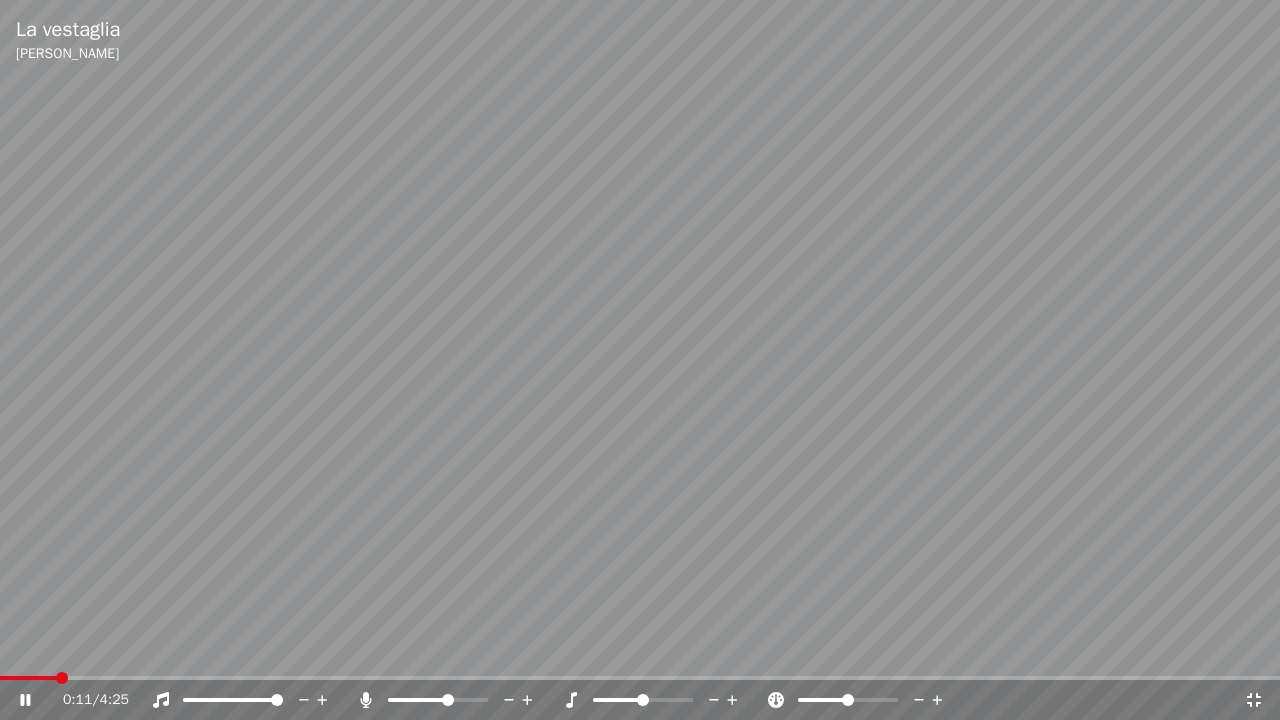 click 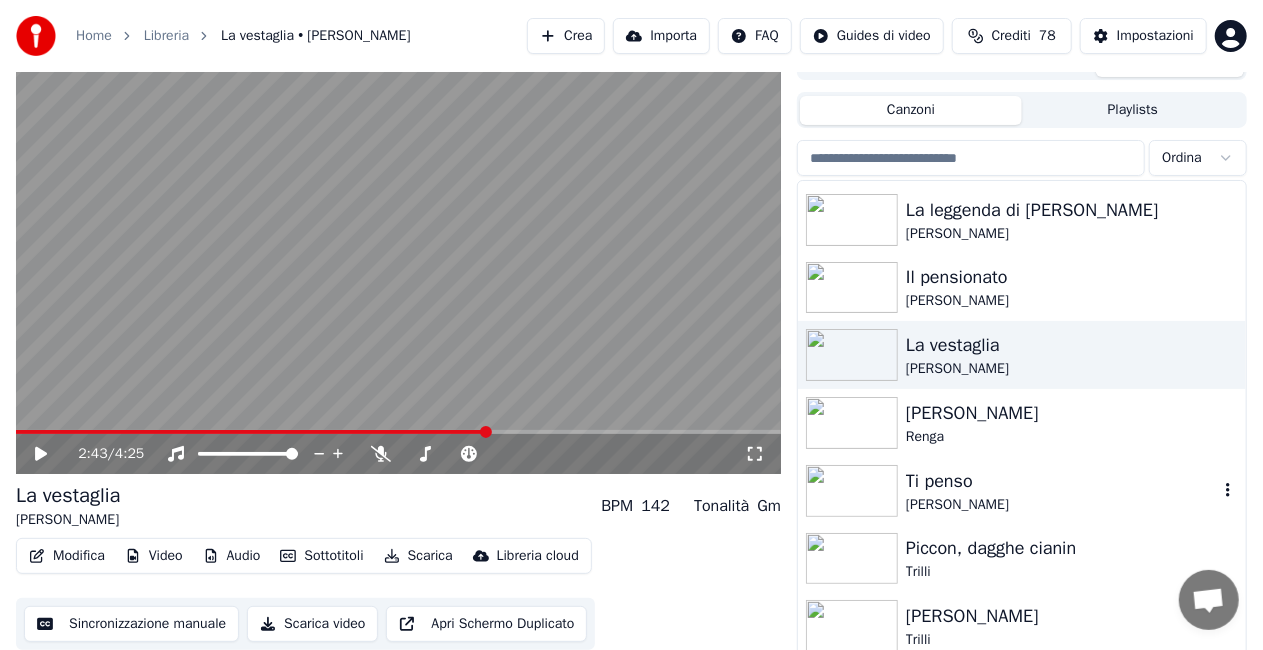 click on "Ti penso [PERSON_NAME]" at bounding box center [1022, 491] 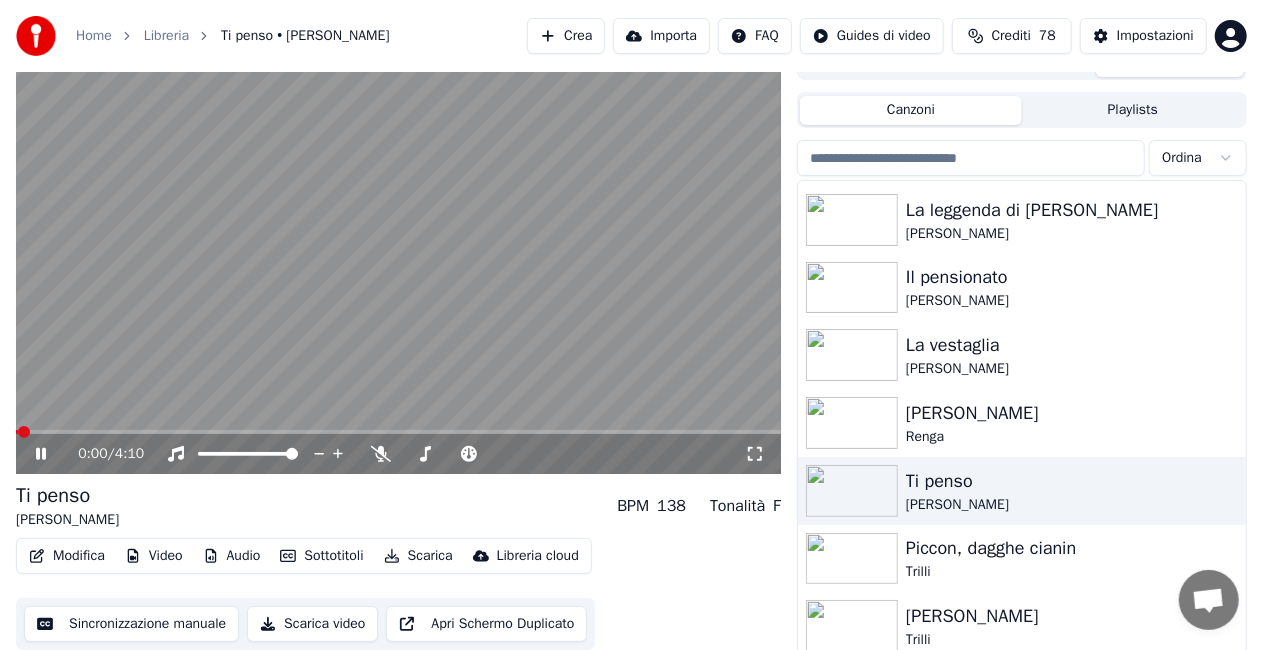 click 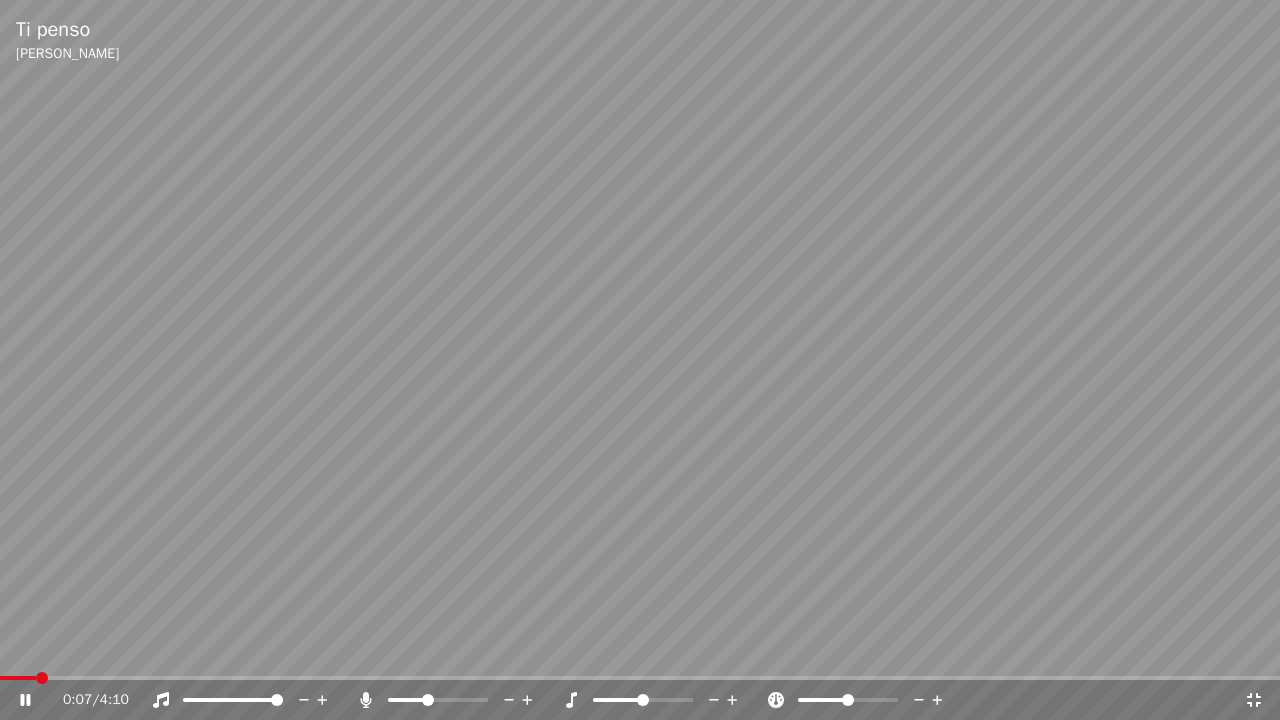 click at bounding box center (428, 700) 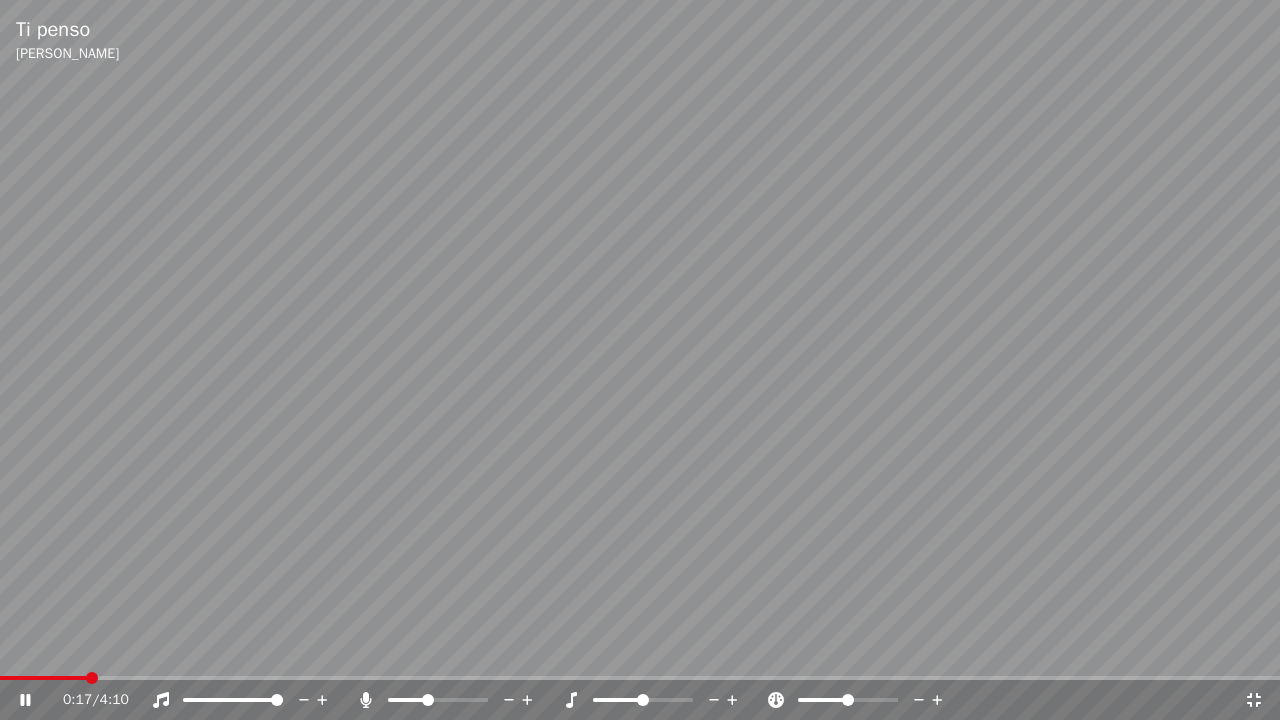 click at bounding box center [92, 678] 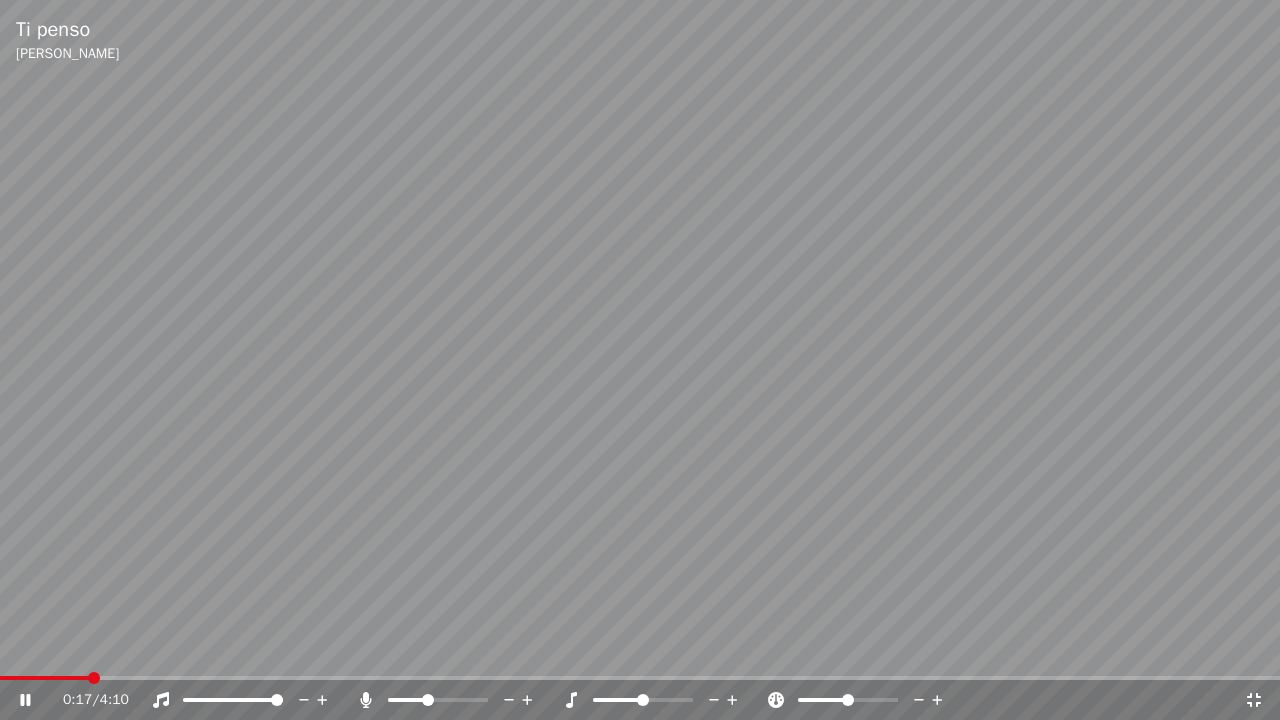 drag, startPoint x: 84, startPoint y: 680, endPoint x: 54, endPoint y: 680, distance: 30 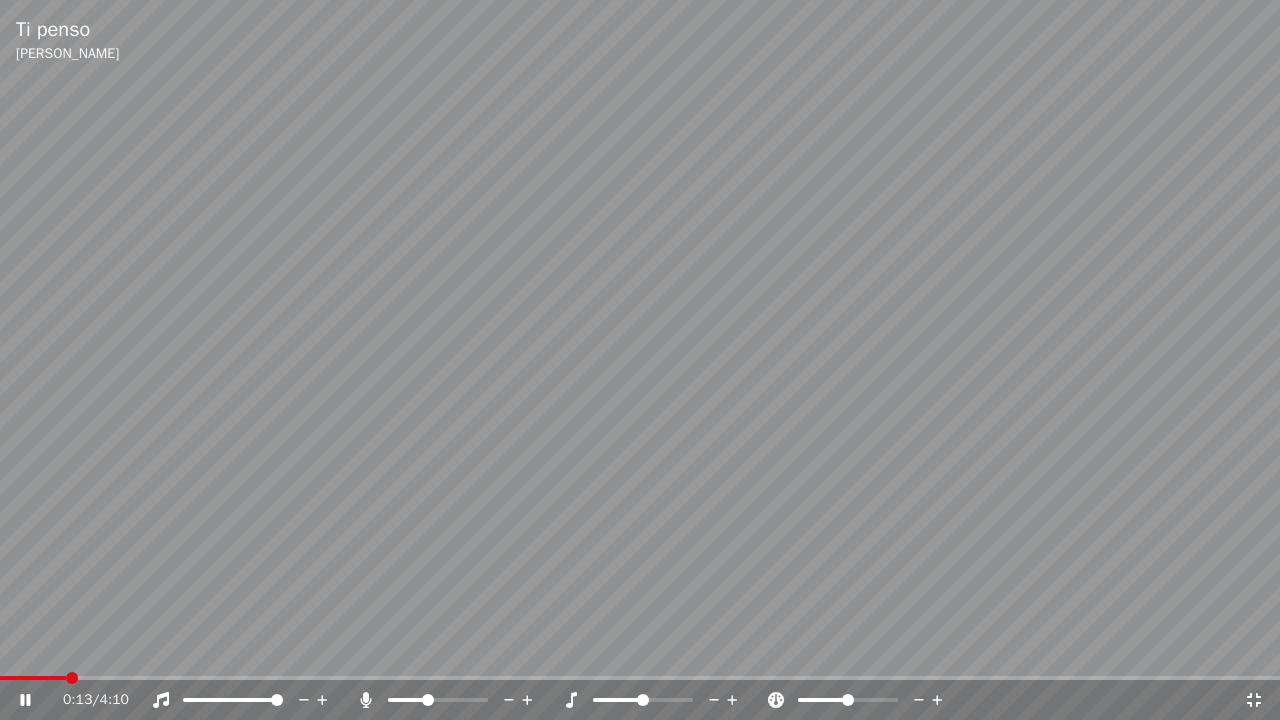 click at bounding box center [72, 678] 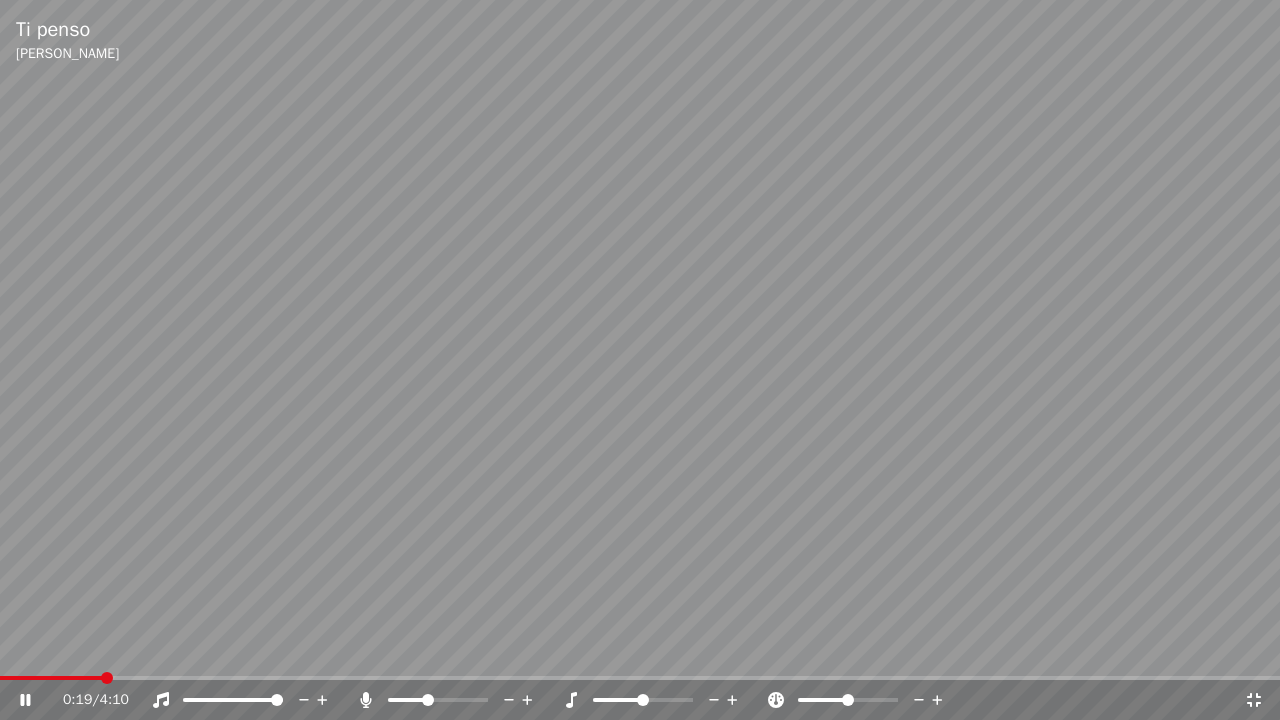 click at bounding box center [456, 700] 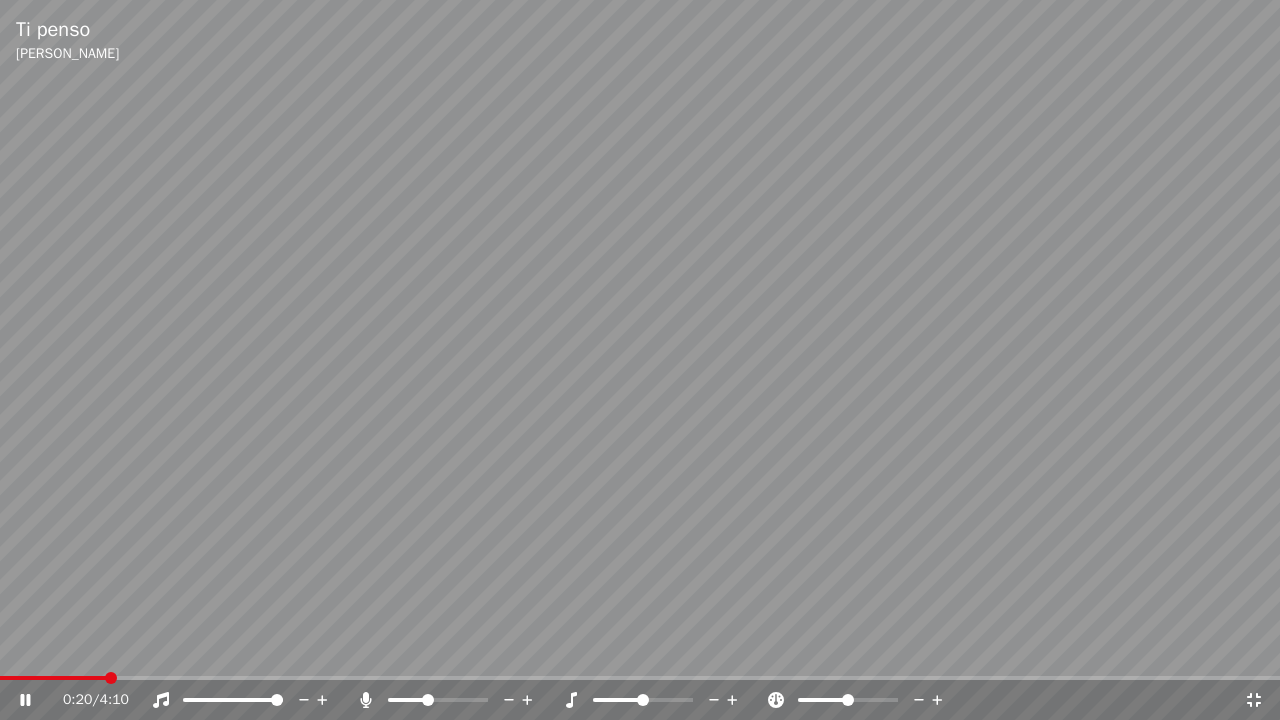 click at bounding box center (456, 700) 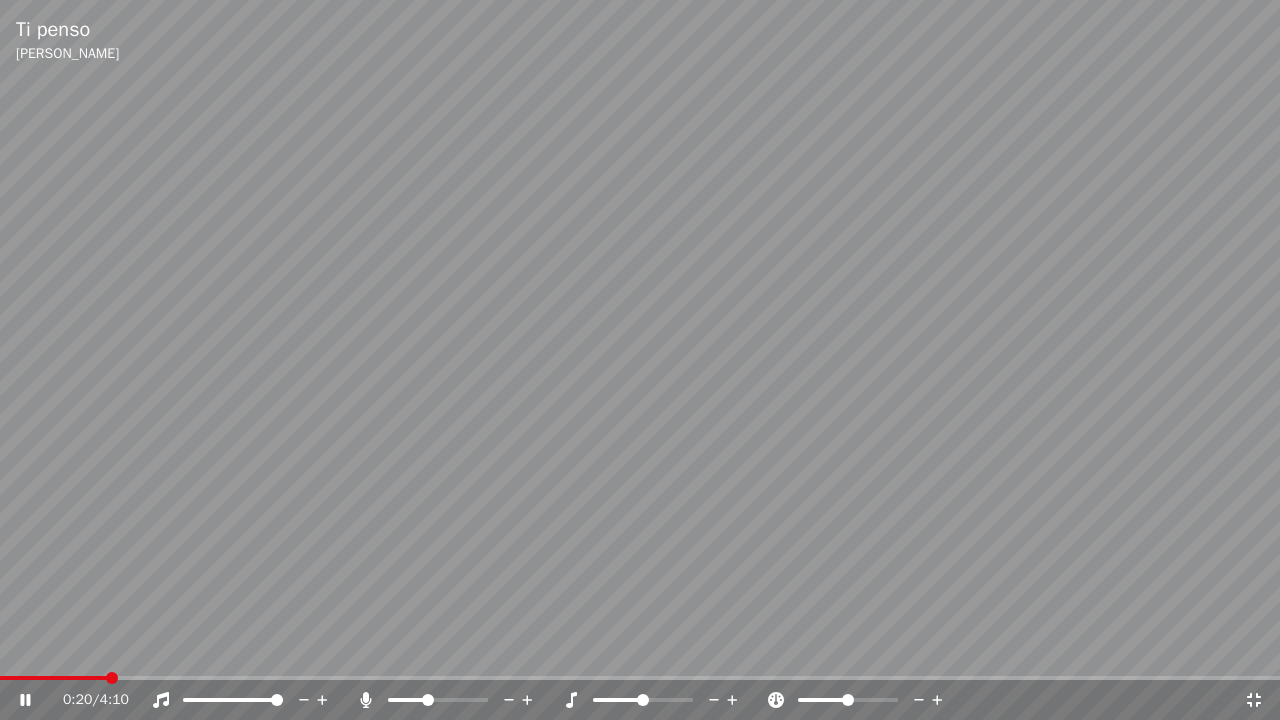 click at bounding box center (456, 700) 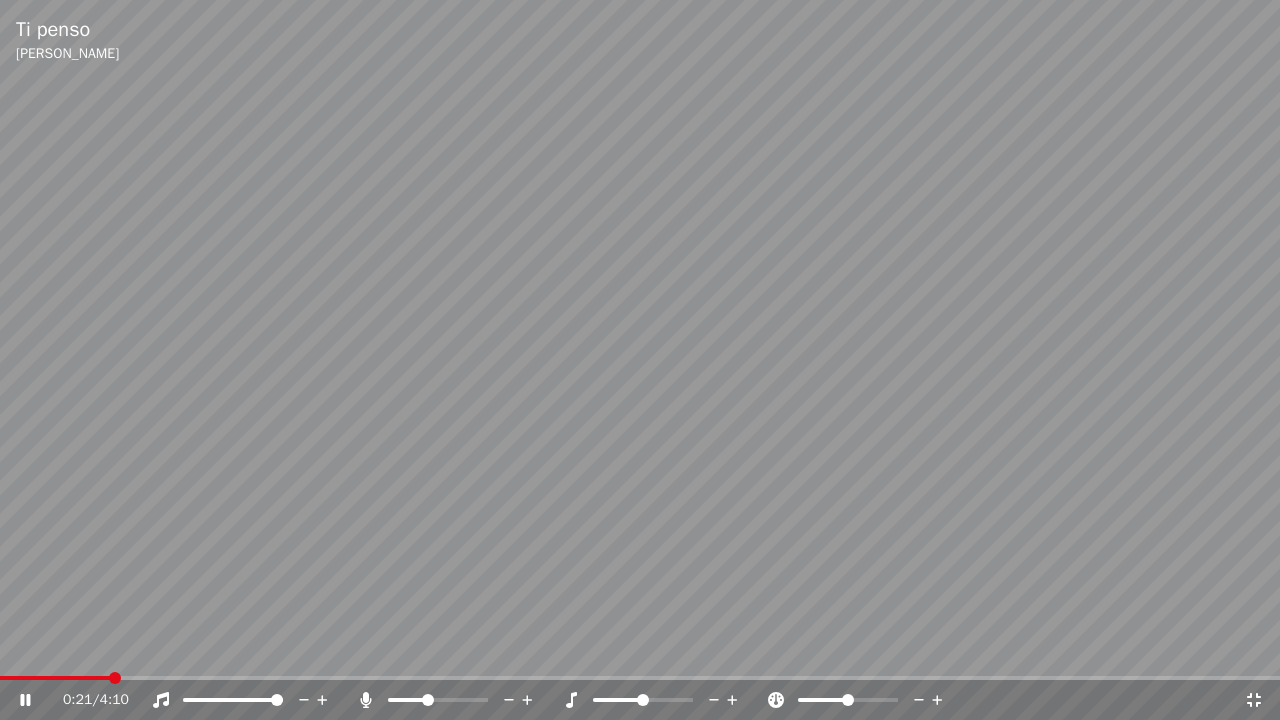 click at bounding box center [456, 700] 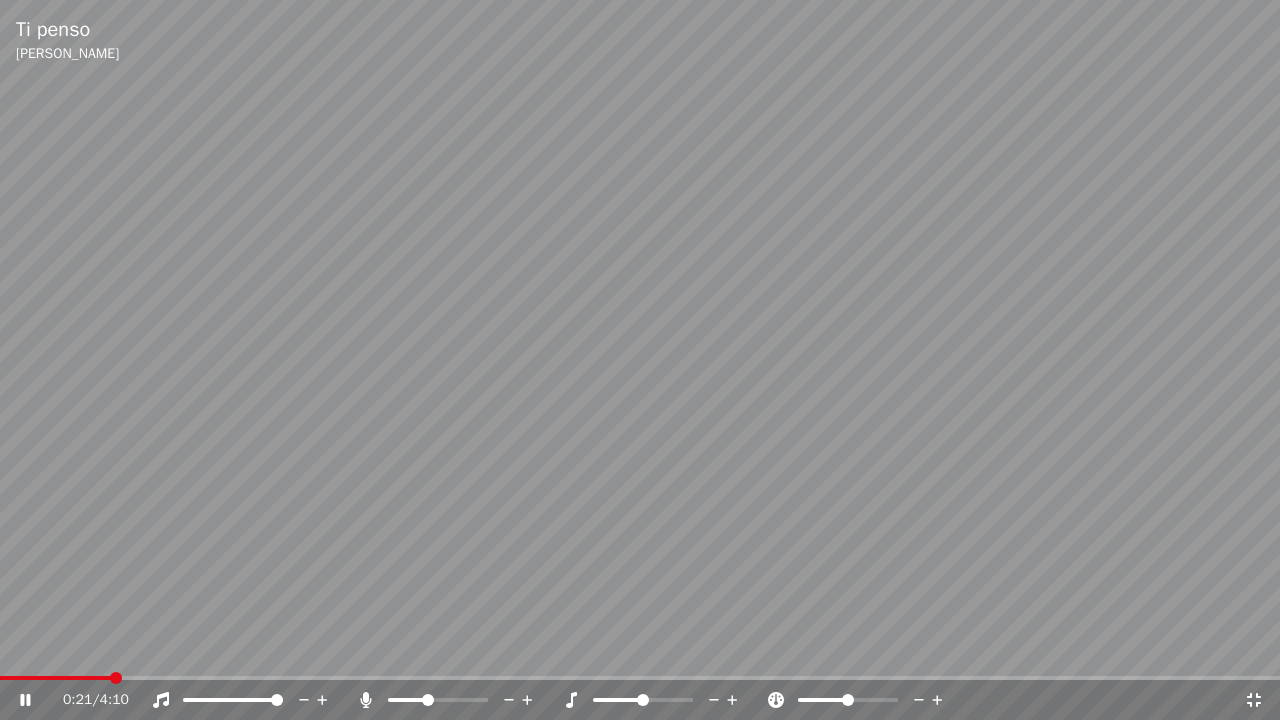 drag, startPoint x: 464, startPoint y: 702, endPoint x: 454, endPoint y: 700, distance: 10.198039 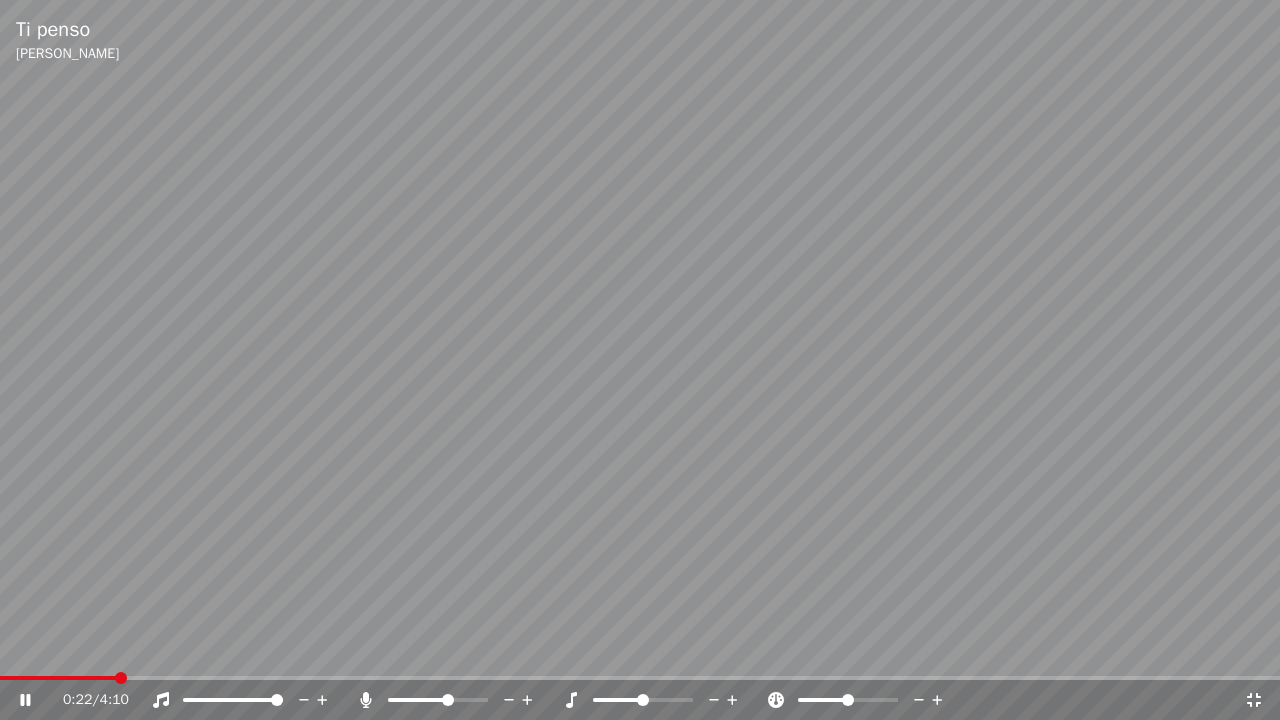 click at bounding box center (438, 700) 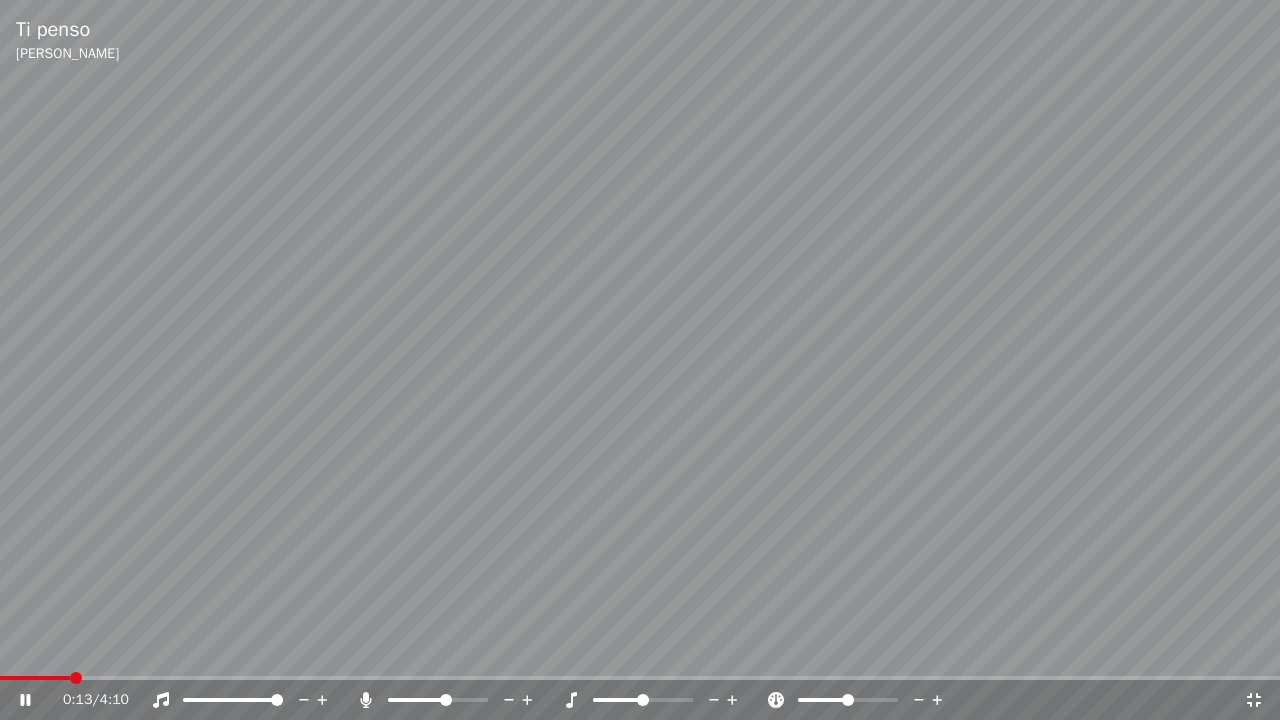 click on "0:13  /  4:10" at bounding box center (640, 700) 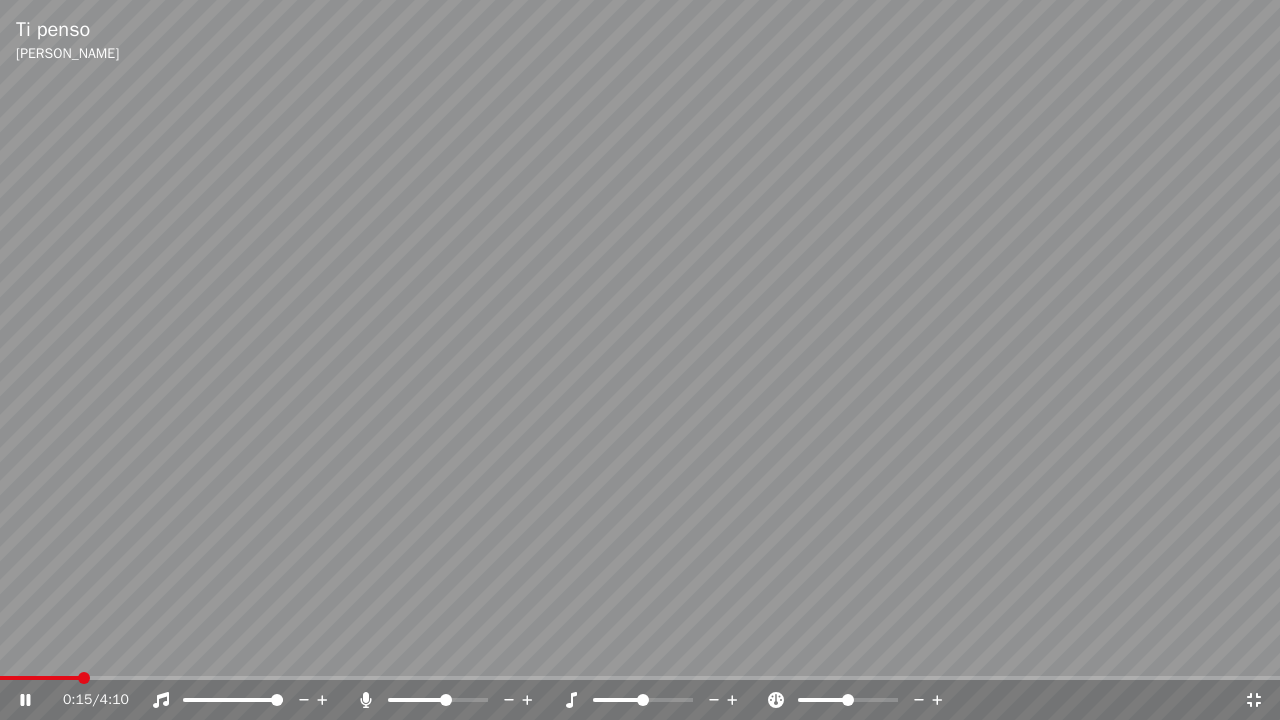 click at bounding box center [456, 700] 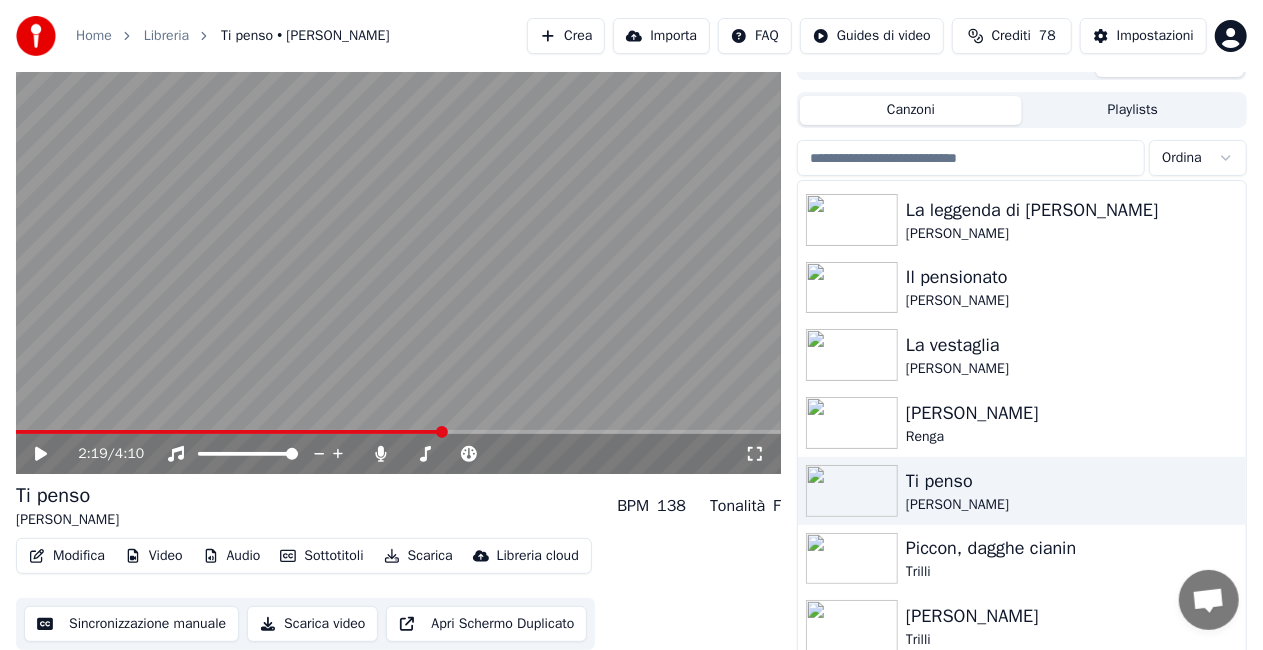 click 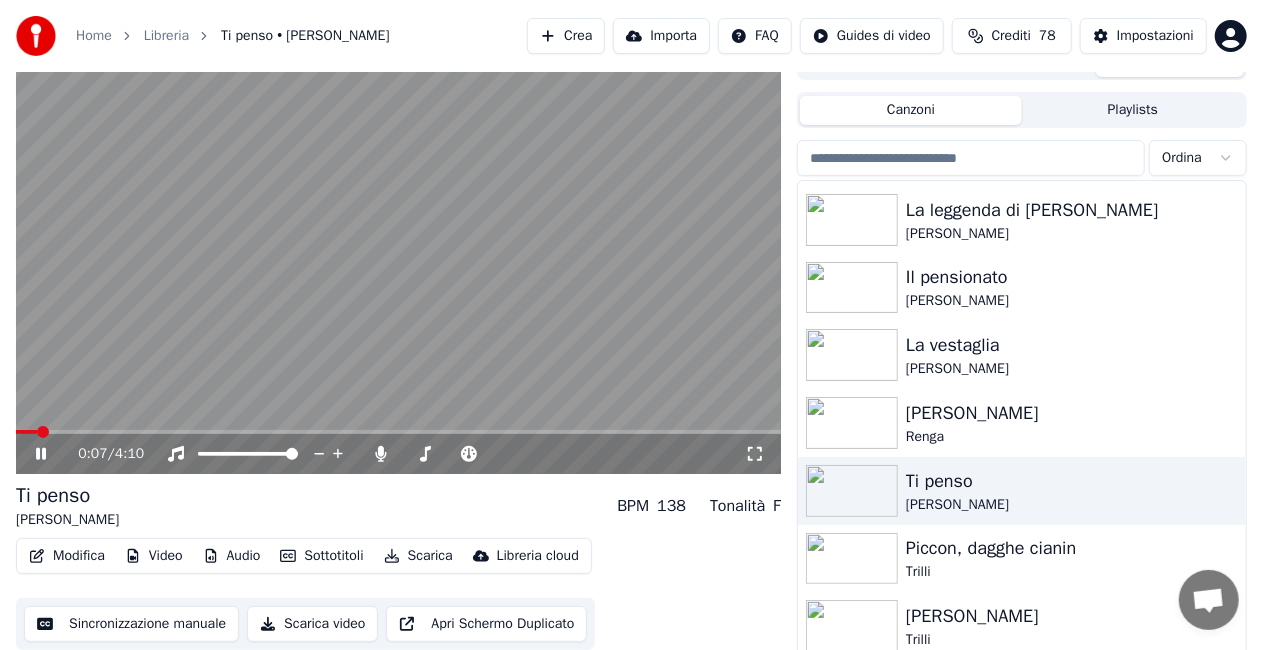 click at bounding box center [26, 432] 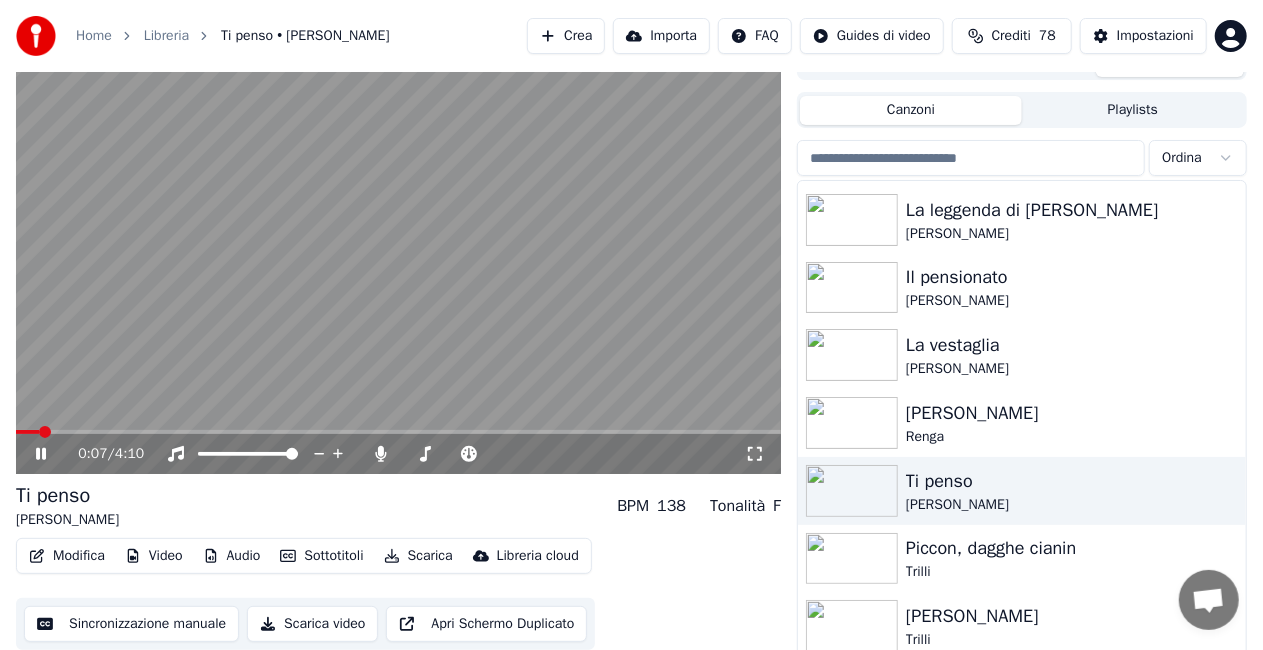 click 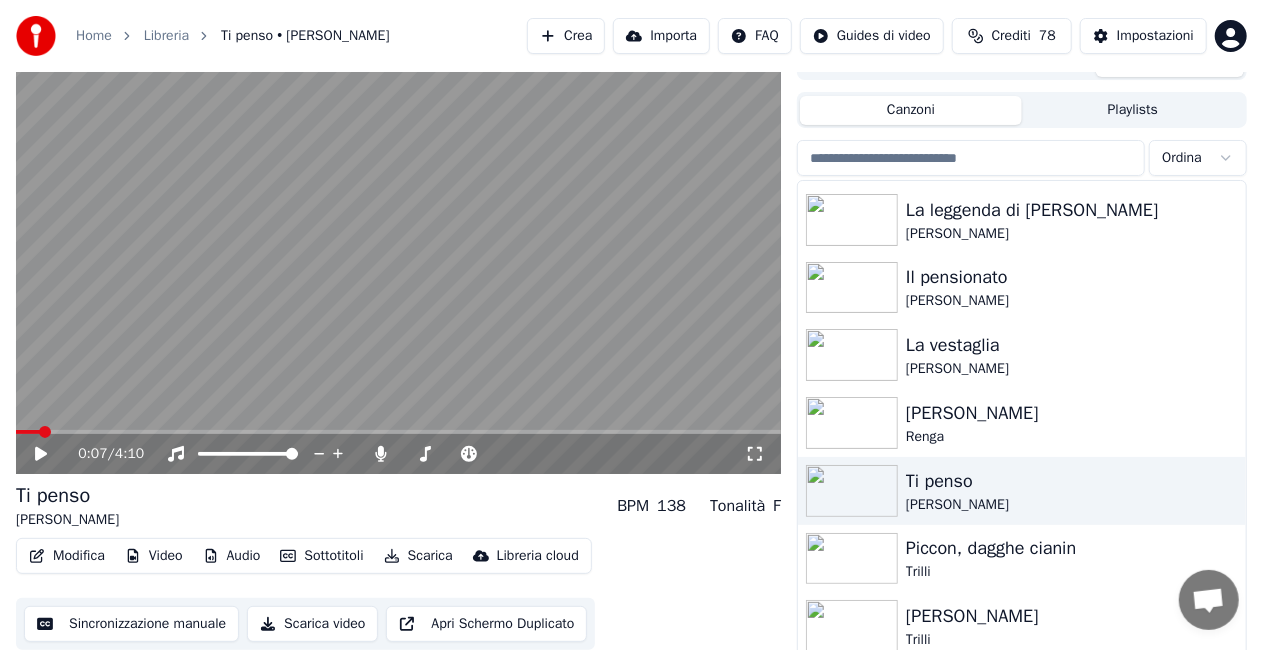 click 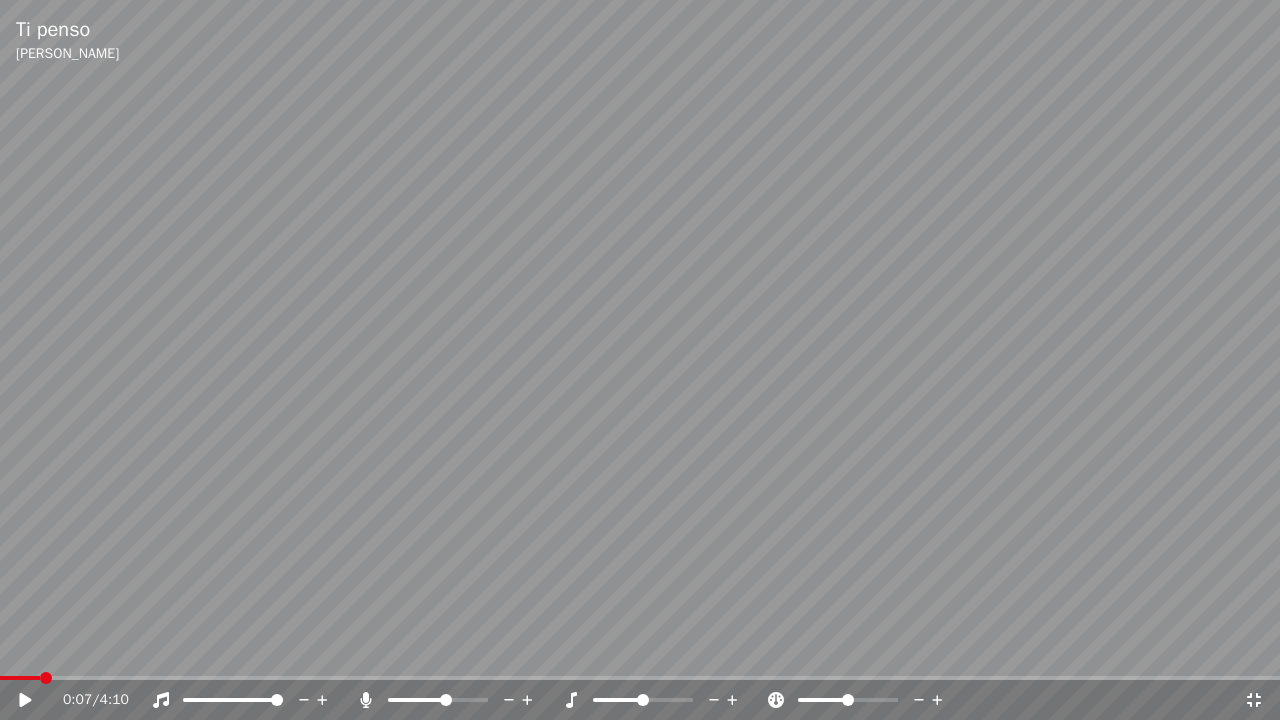 click 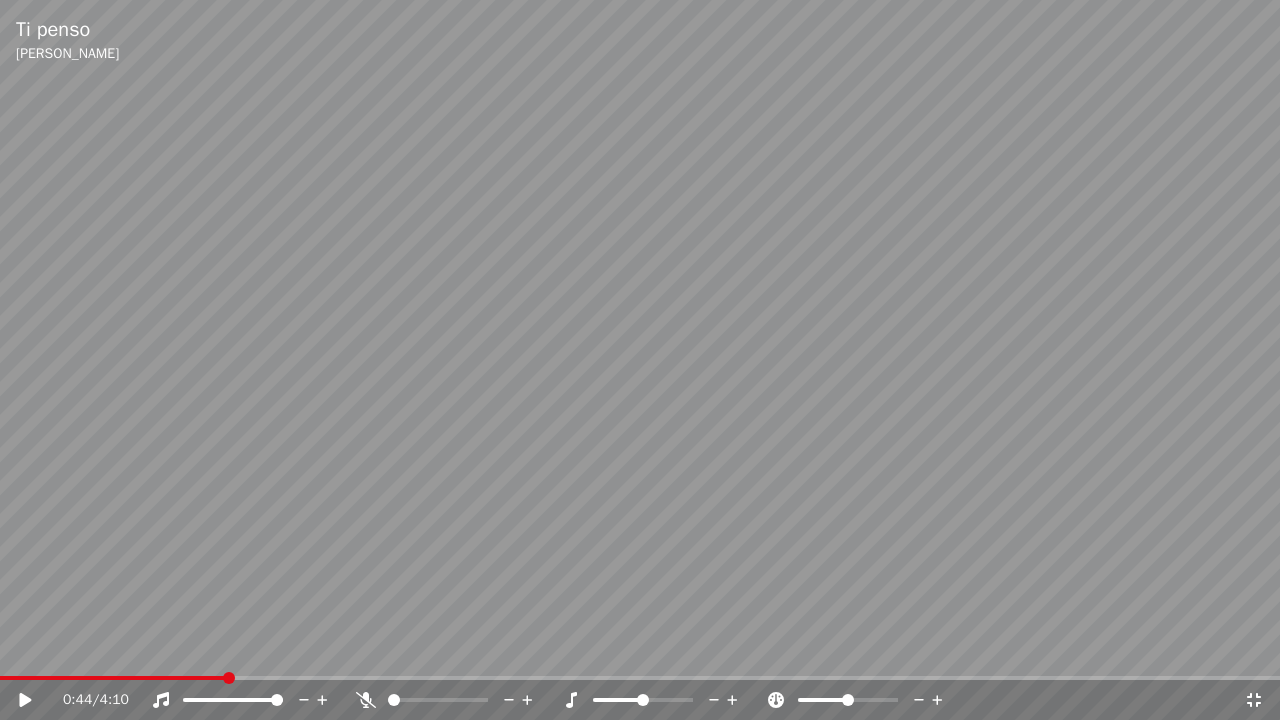 drag, startPoint x: 1275, startPoint y: 0, endPoint x: 1126, endPoint y: 114, distance: 187.60864 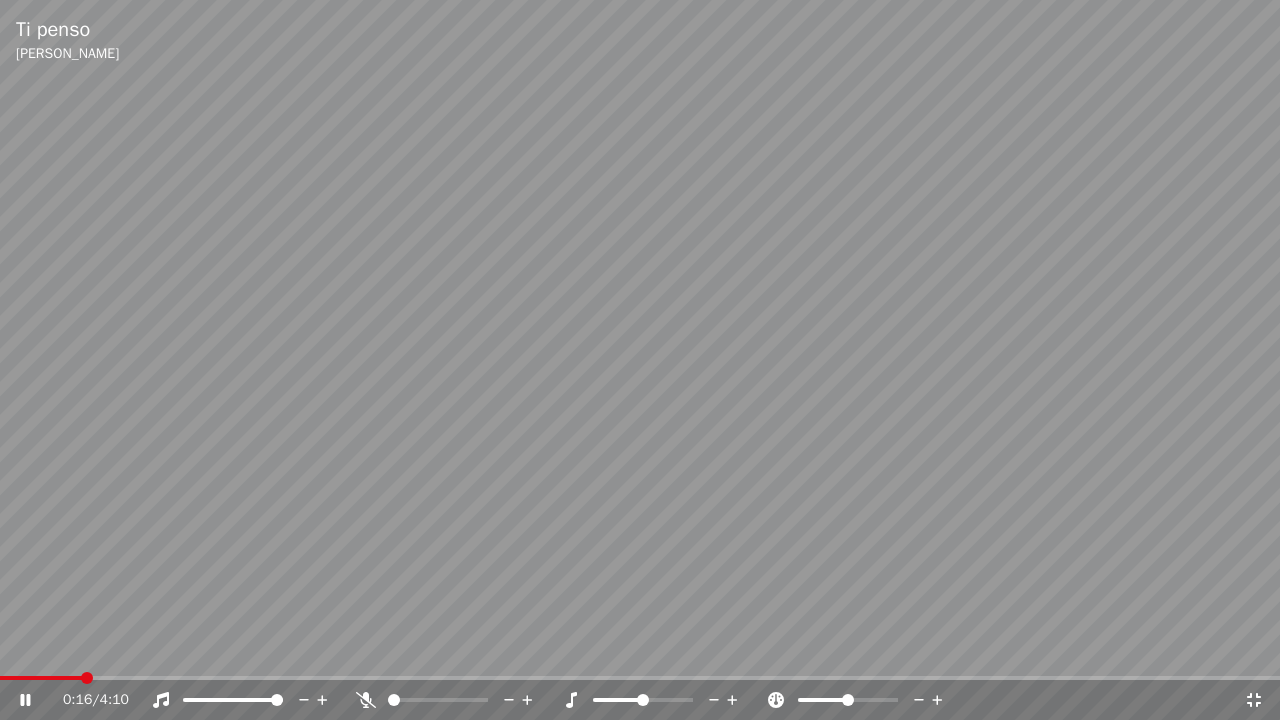 click at bounding box center [41, 678] 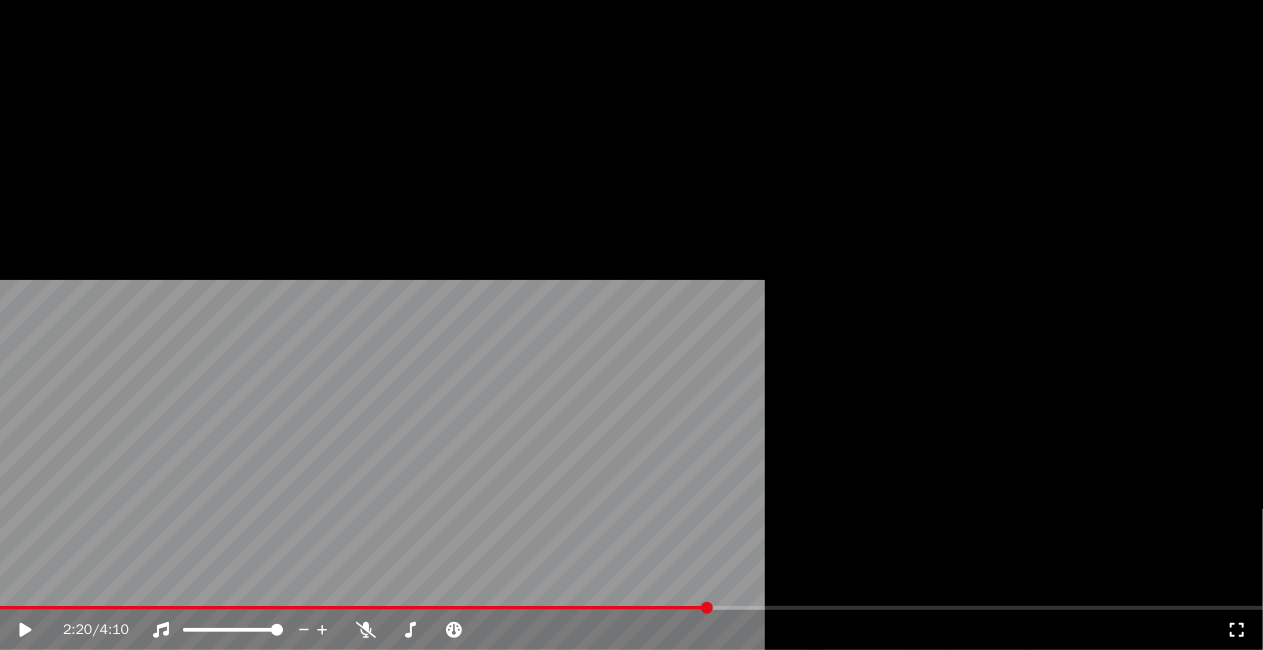 scroll, scrollTop: 27051, scrollLeft: 0, axis: vertical 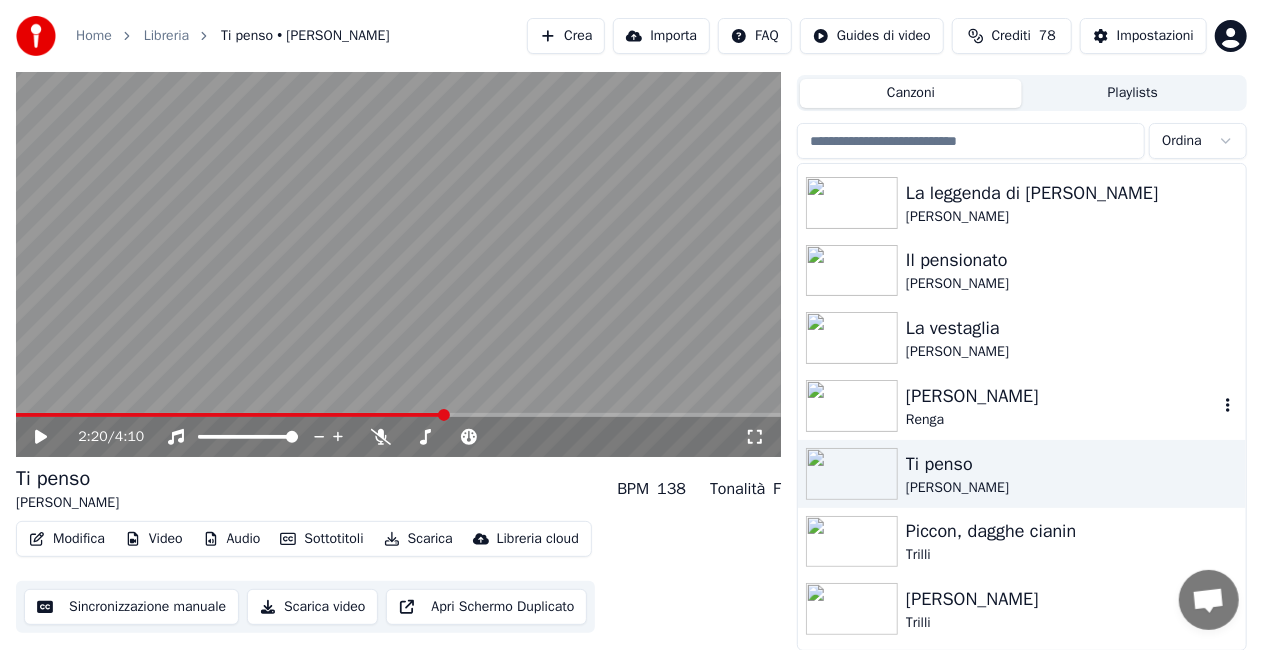 click on "Renga" at bounding box center [1062, 420] 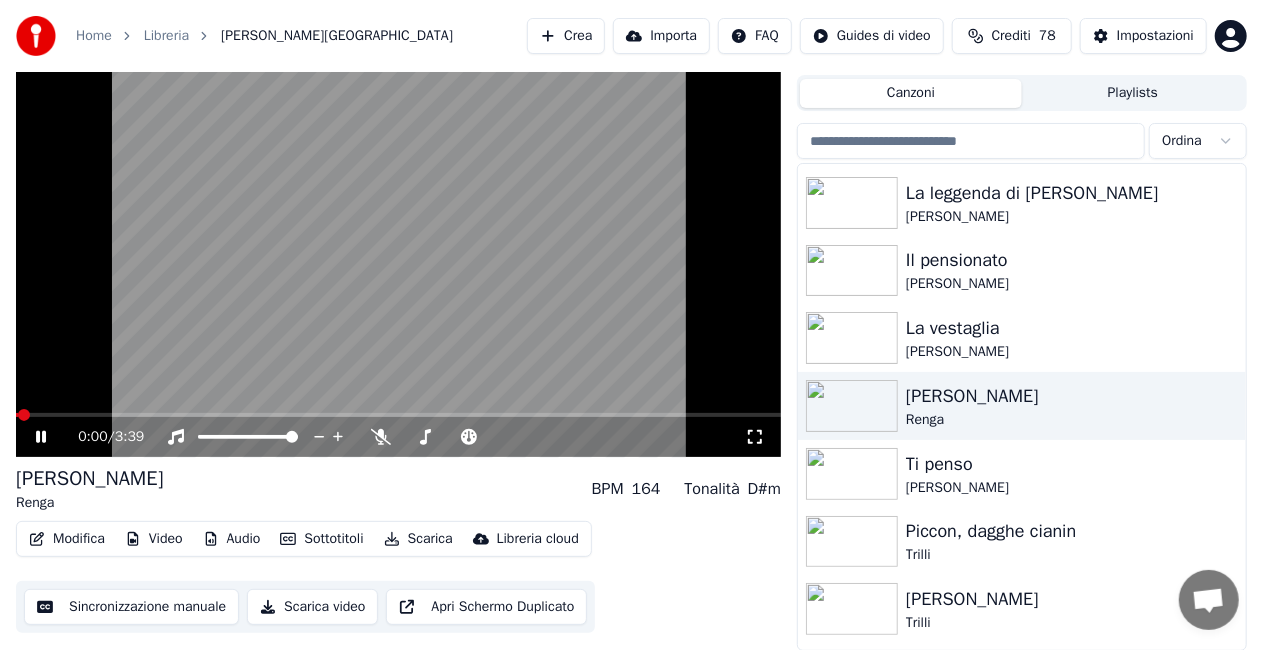 click 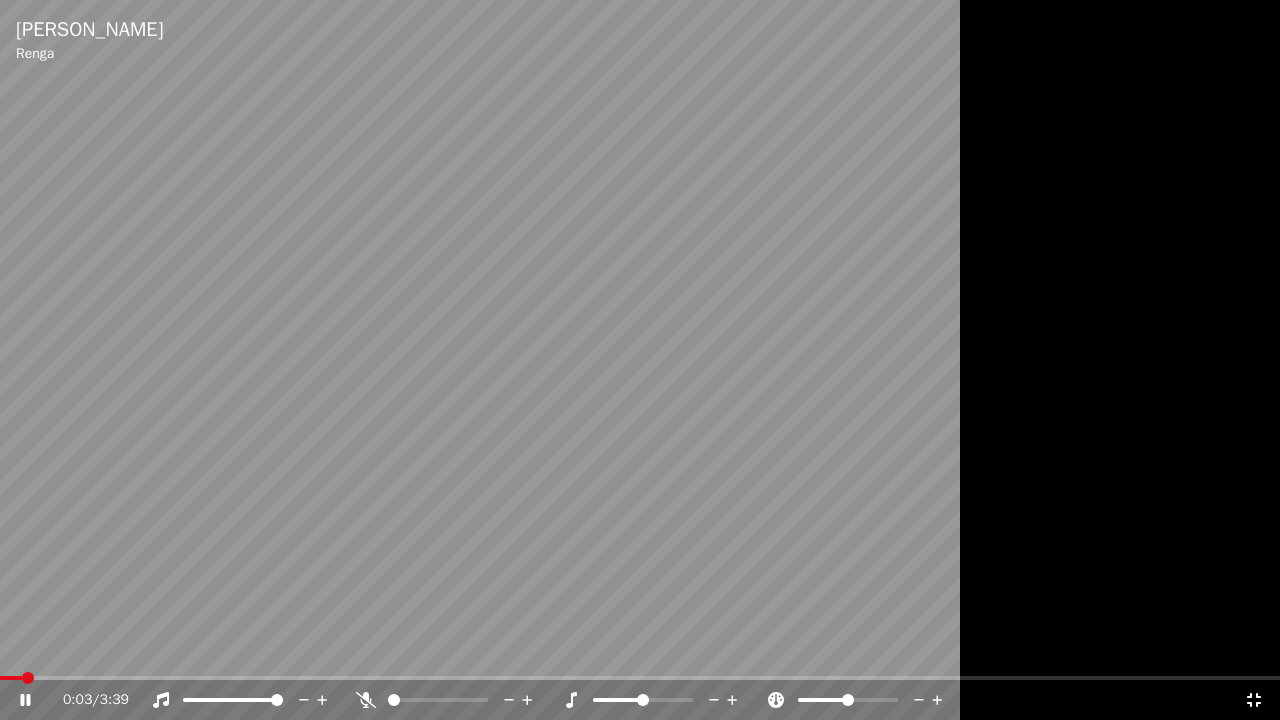 click at bounding box center [456, 700] 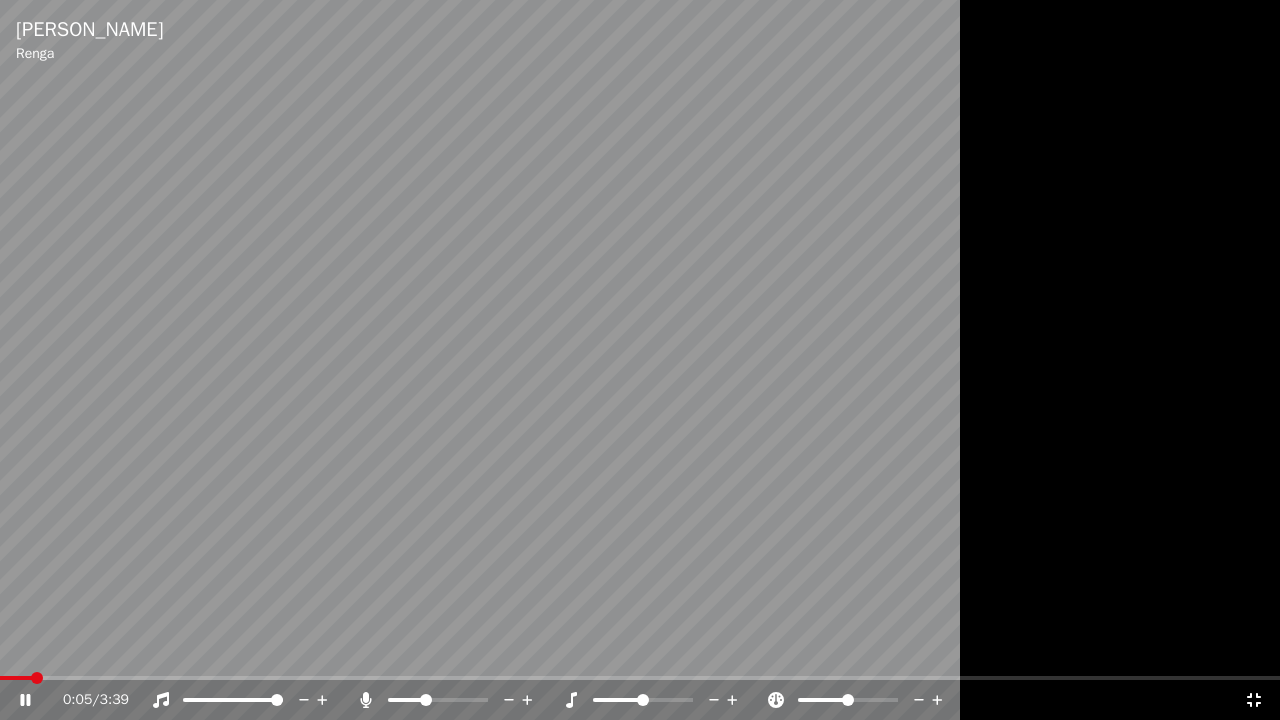 click at bounding box center [426, 700] 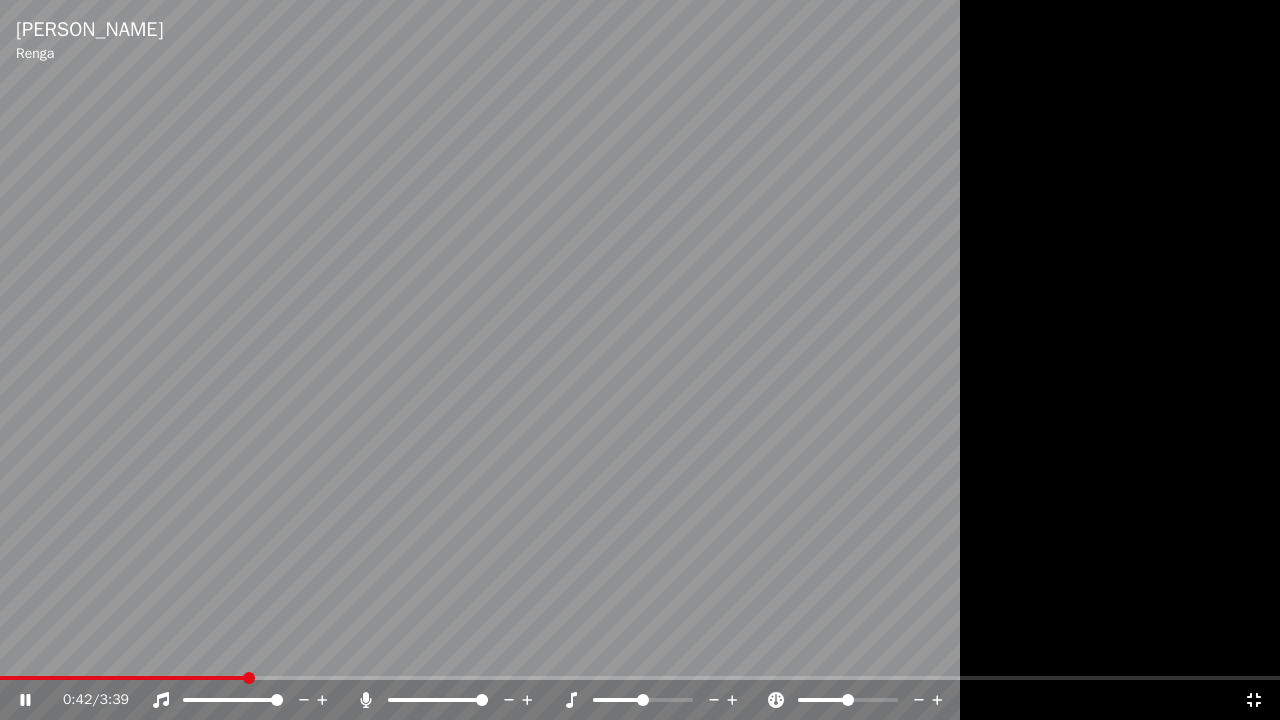 click at bounding box center [482, 700] 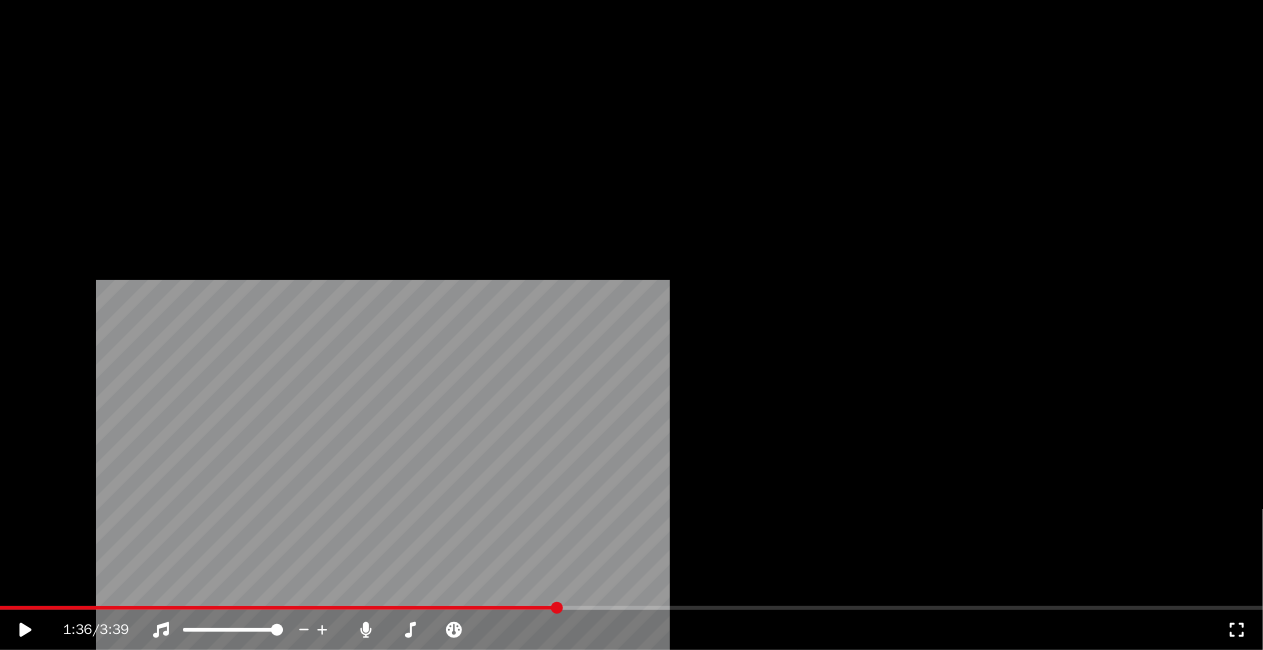 scroll, scrollTop: 26451, scrollLeft: 0, axis: vertical 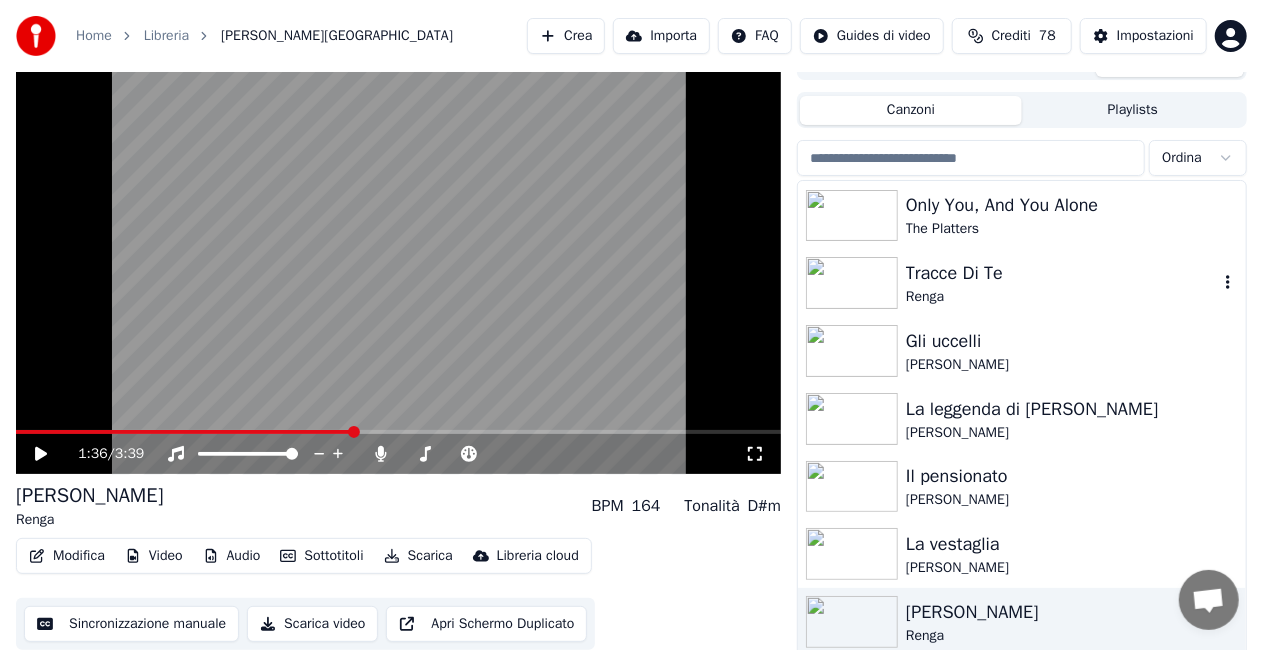 click on "Tracce Di Te" at bounding box center [1062, 273] 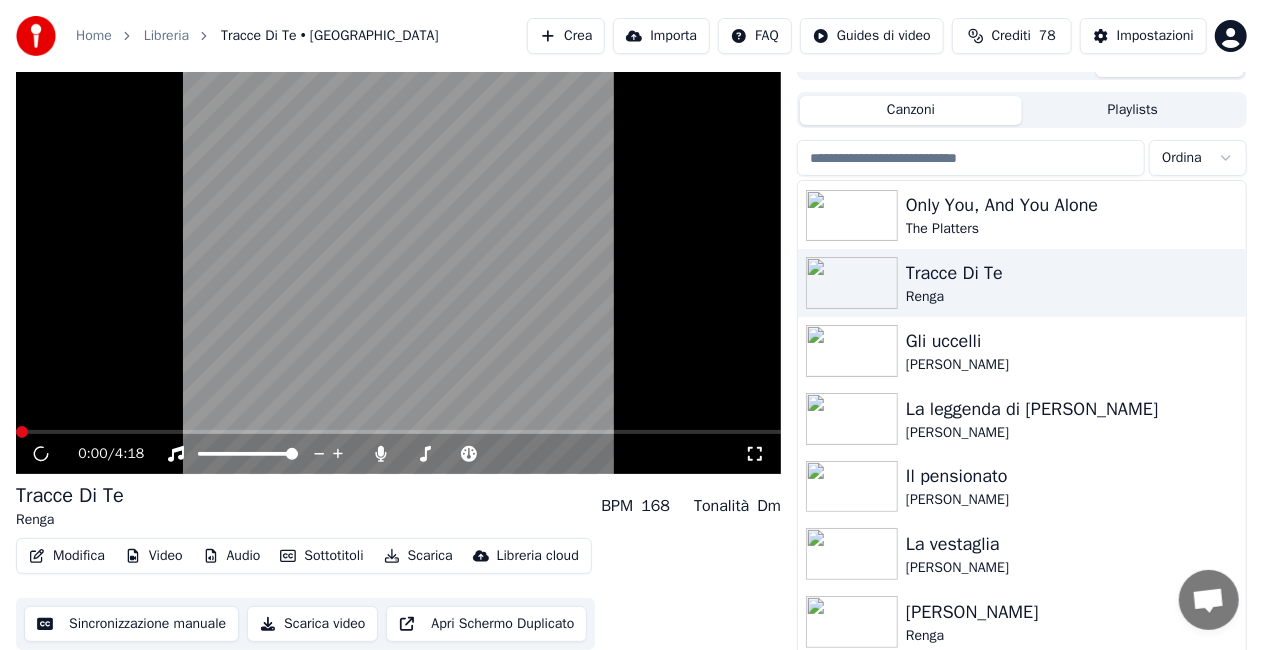 click 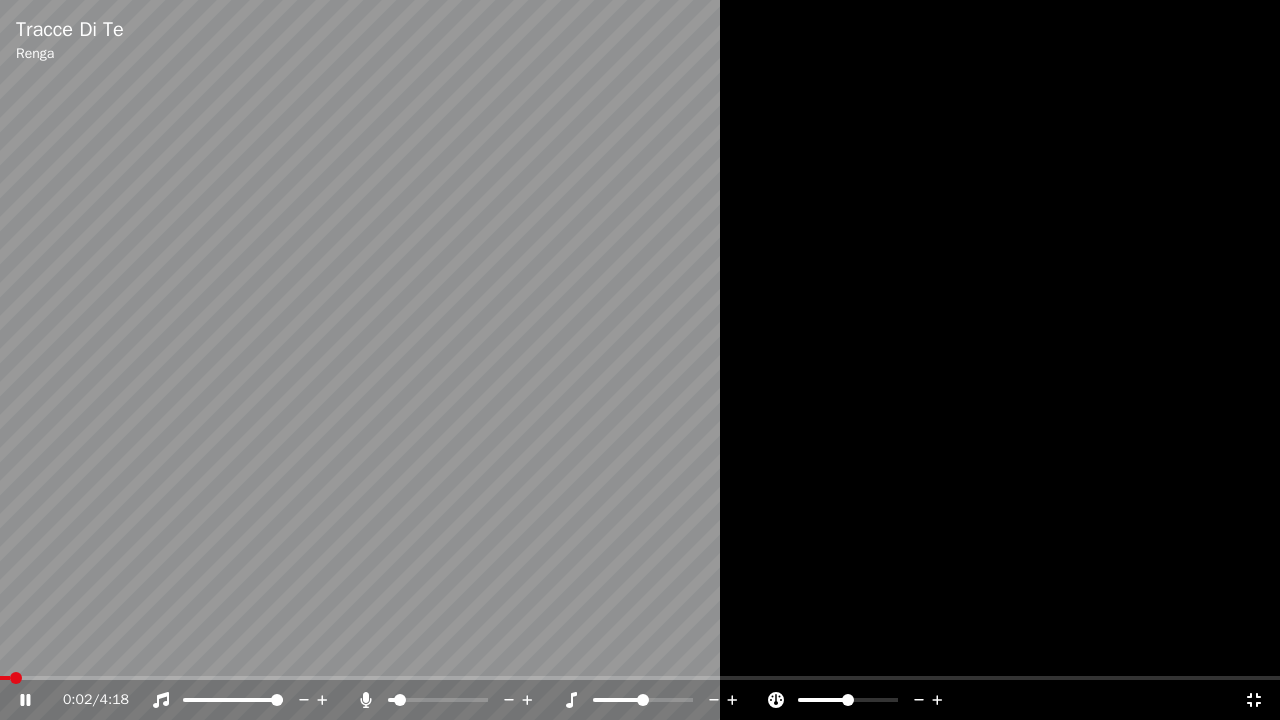 click at bounding box center (391, 700) 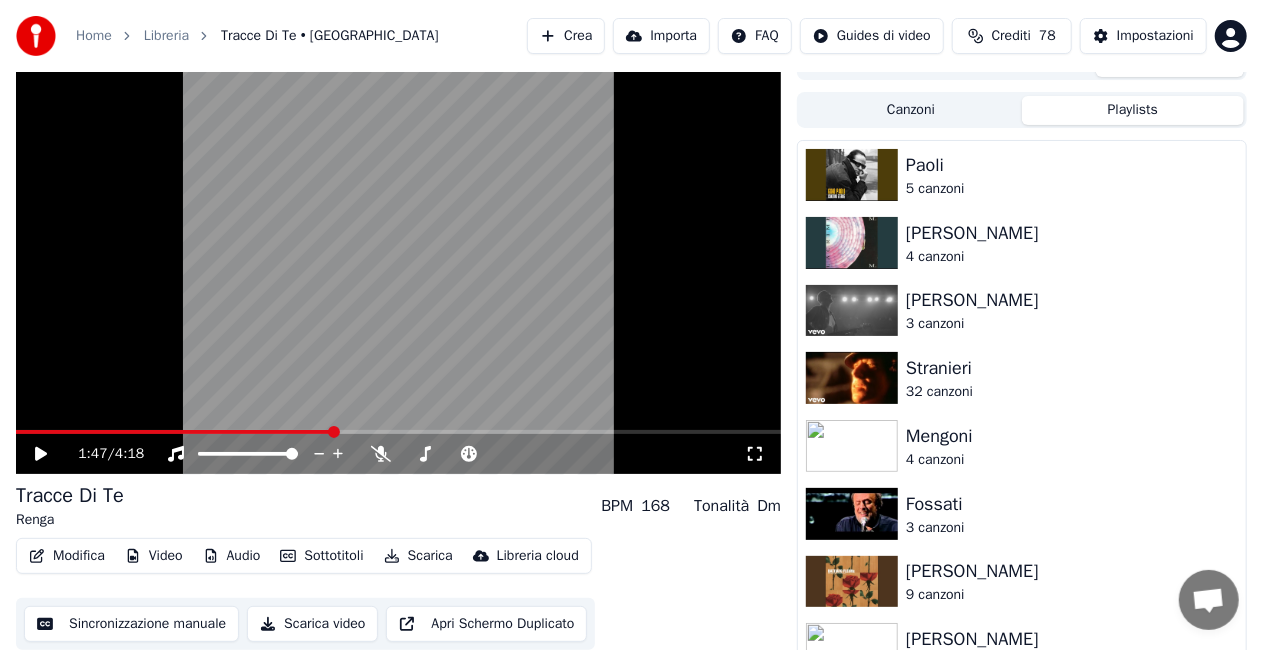 click on "Playlists" at bounding box center [1133, 110] 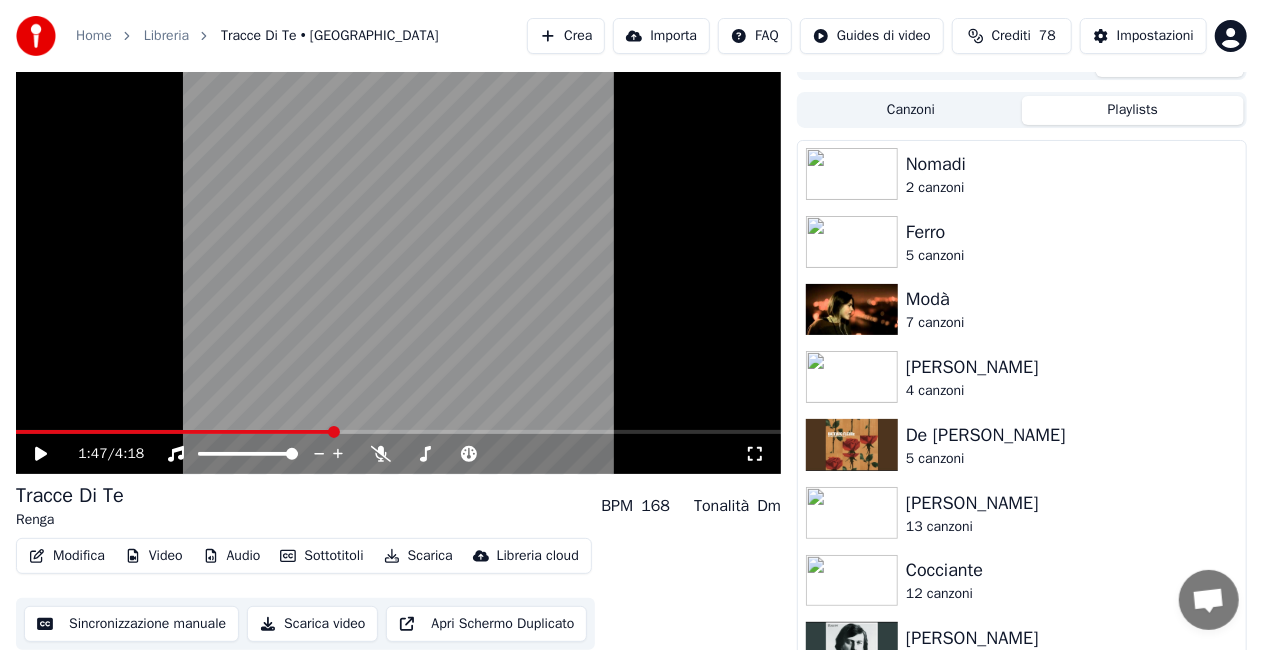 scroll, scrollTop: 2191, scrollLeft: 0, axis: vertical 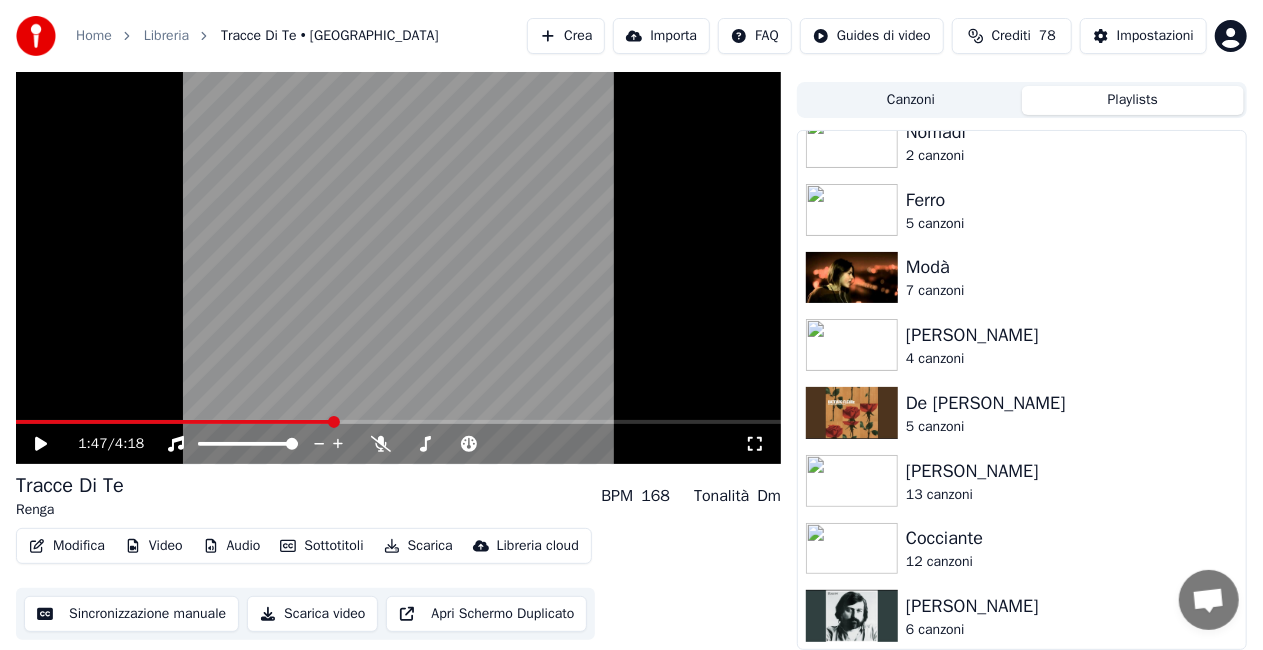 click on "6 canzoni" at bounding box center (1062, 630) 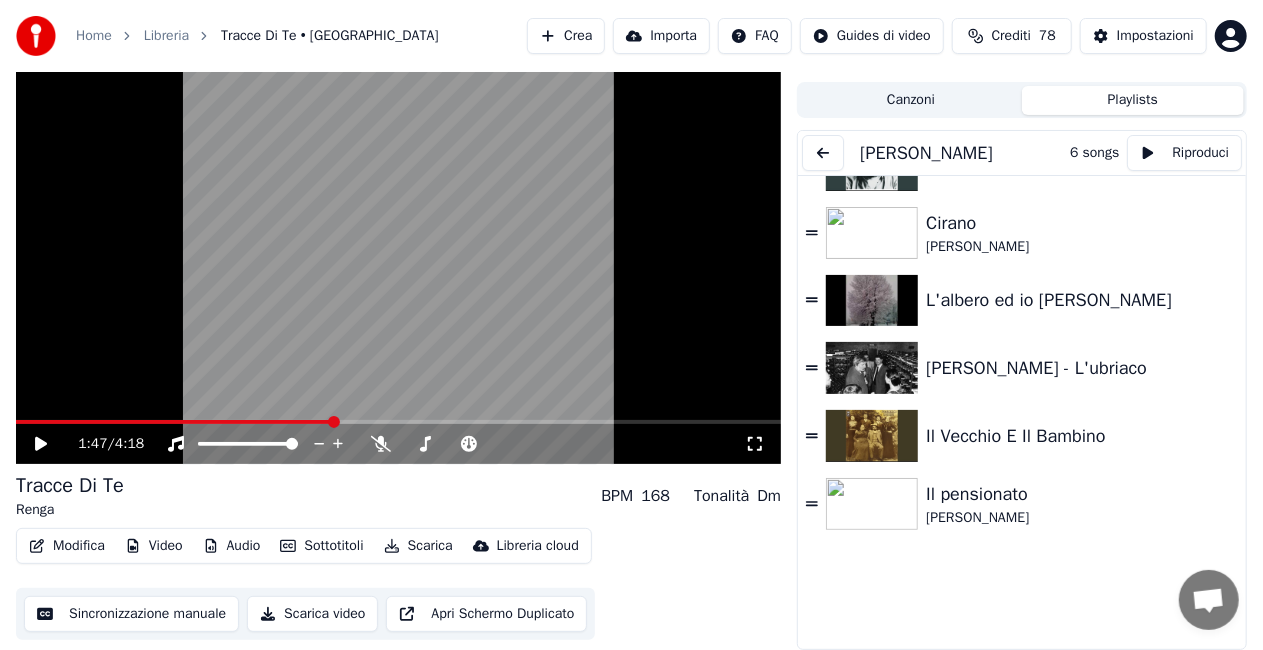scroll, scrollTop: 48, scrollLeft: 0, axis: vertical 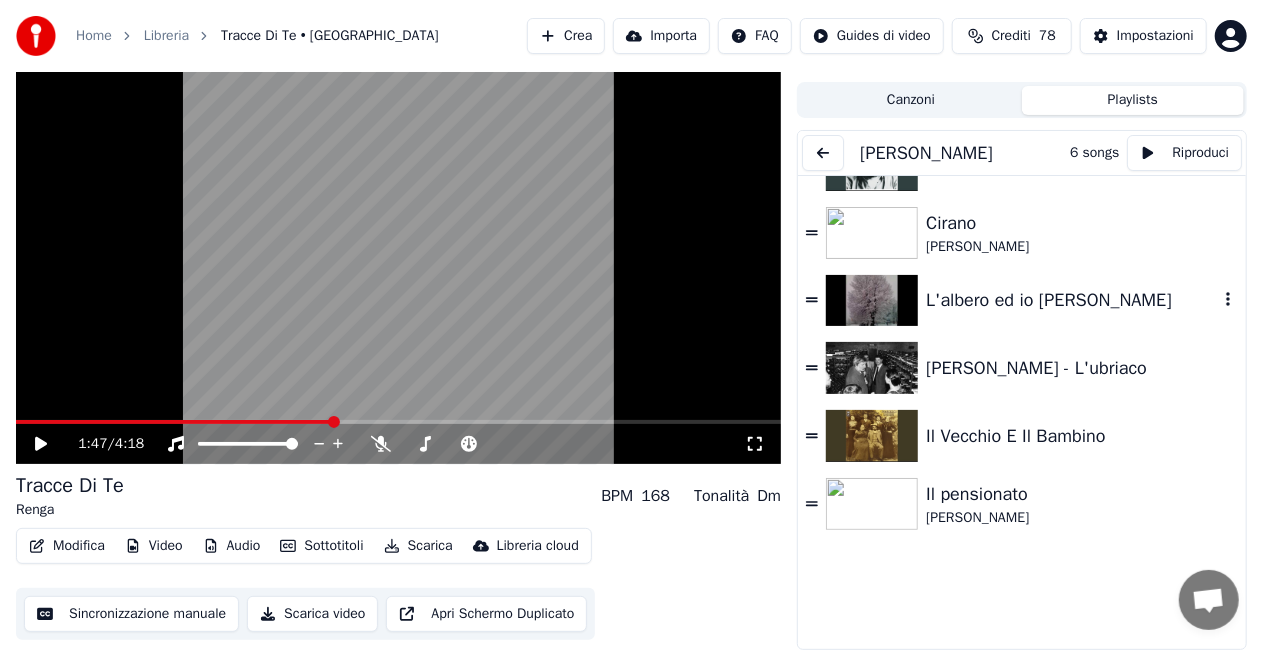 click on "L'albero ed io [PERSON_NAME]" at bounding box center (1072, 300) 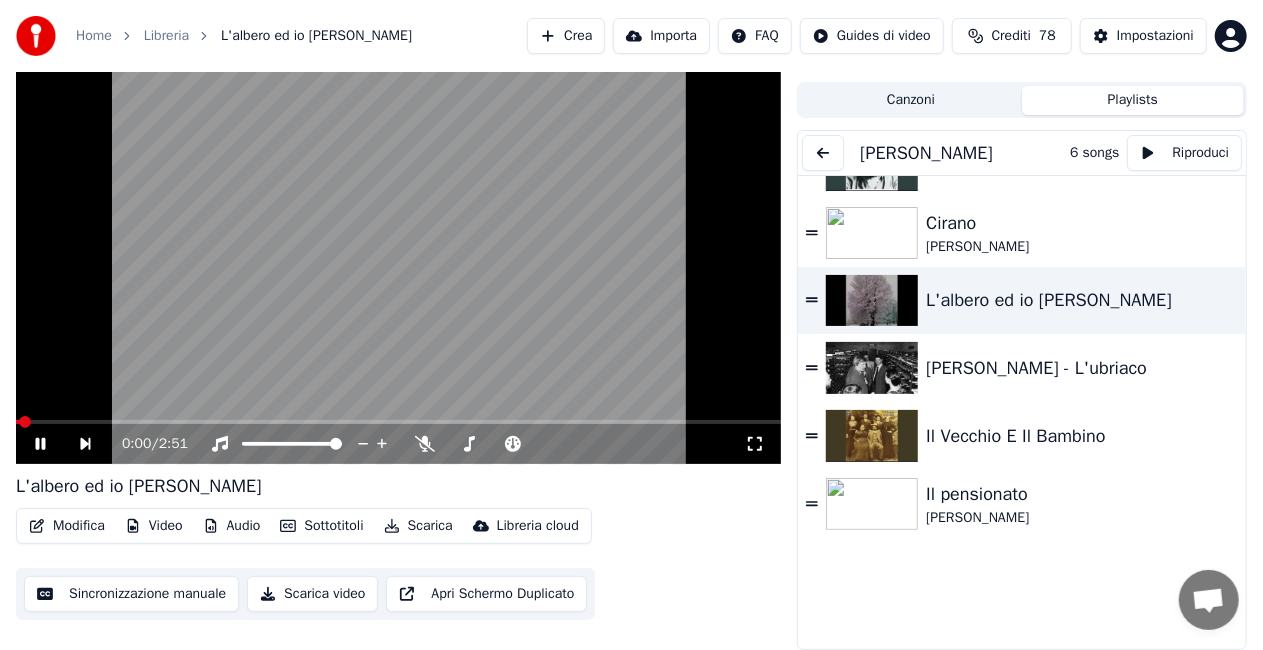 click 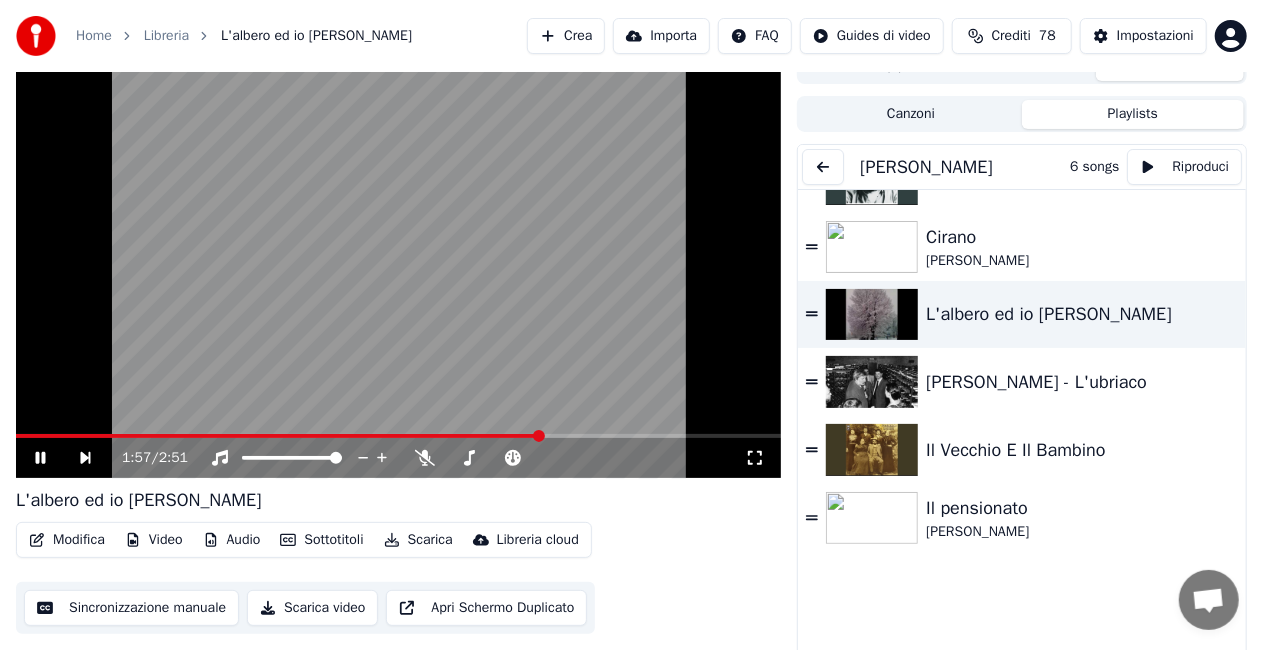 scroll, scrollTop: 38, scrollLeft: 0, axis: vertical 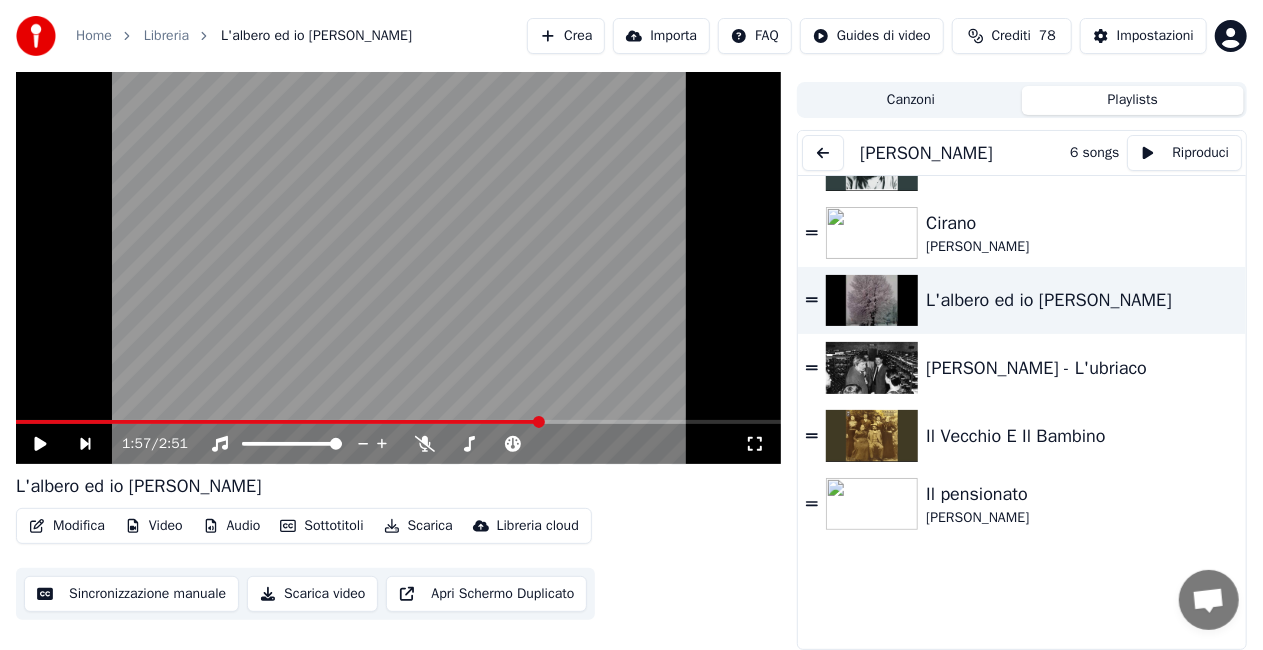 click on "Canzoni" at bounding box center [911, 100] 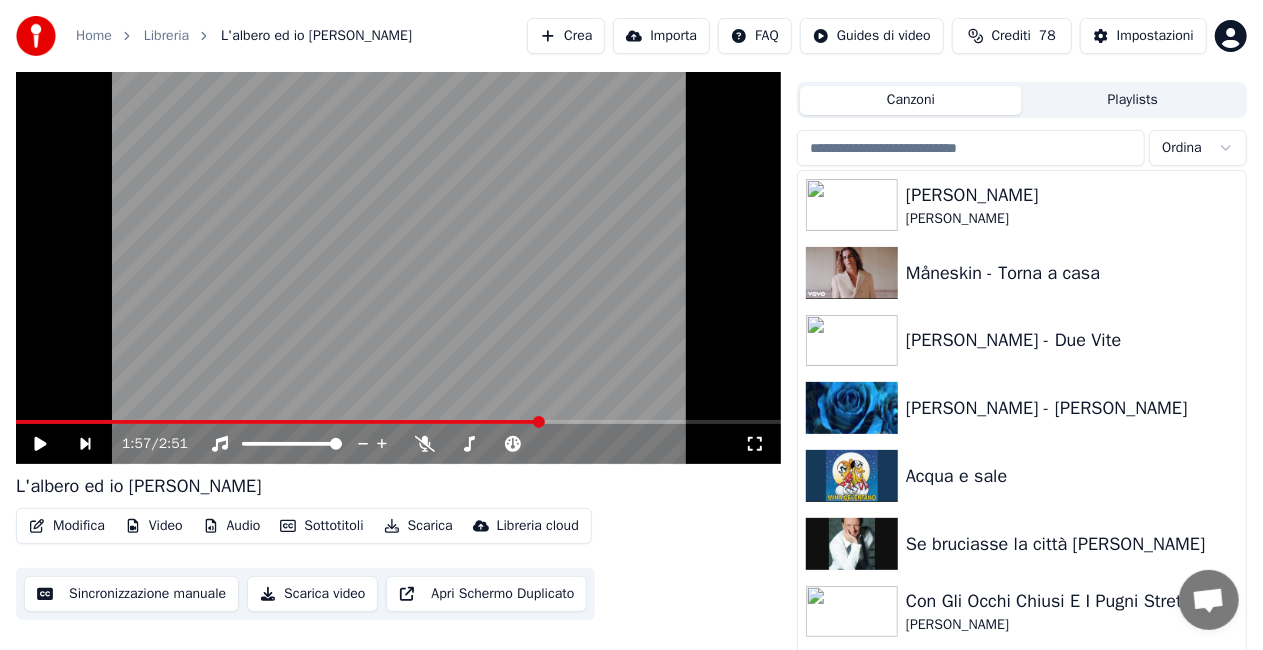 click at bounding box center [971, 148] 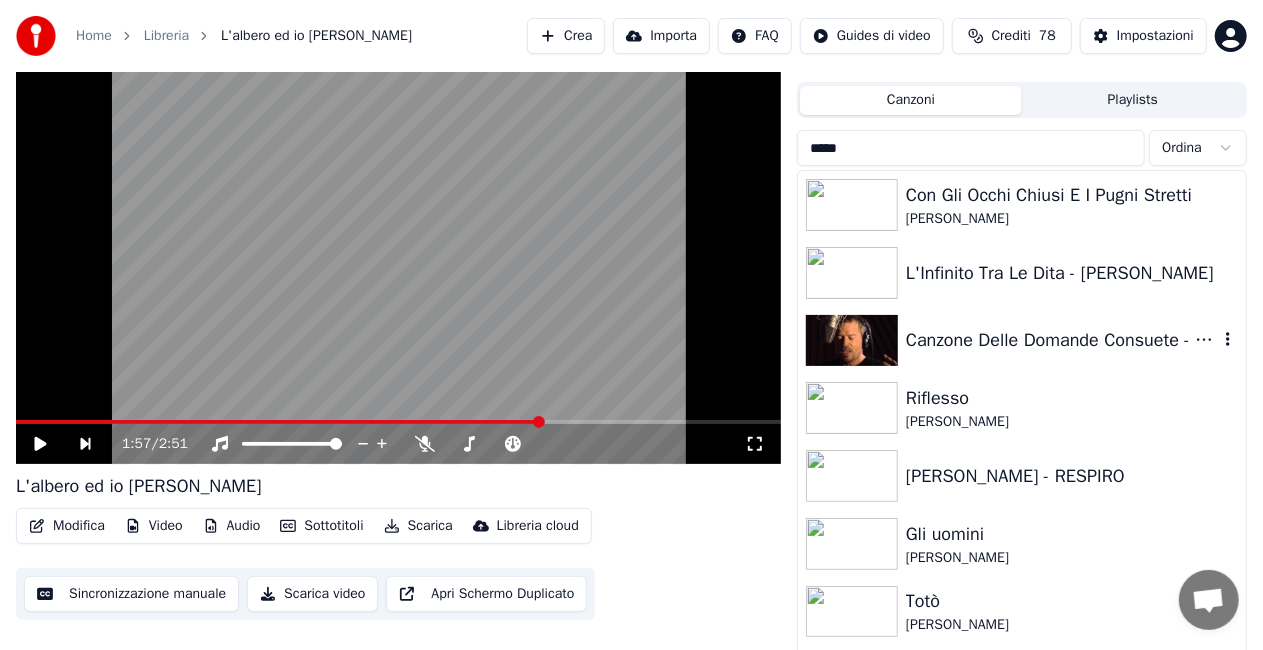 type on "*****" 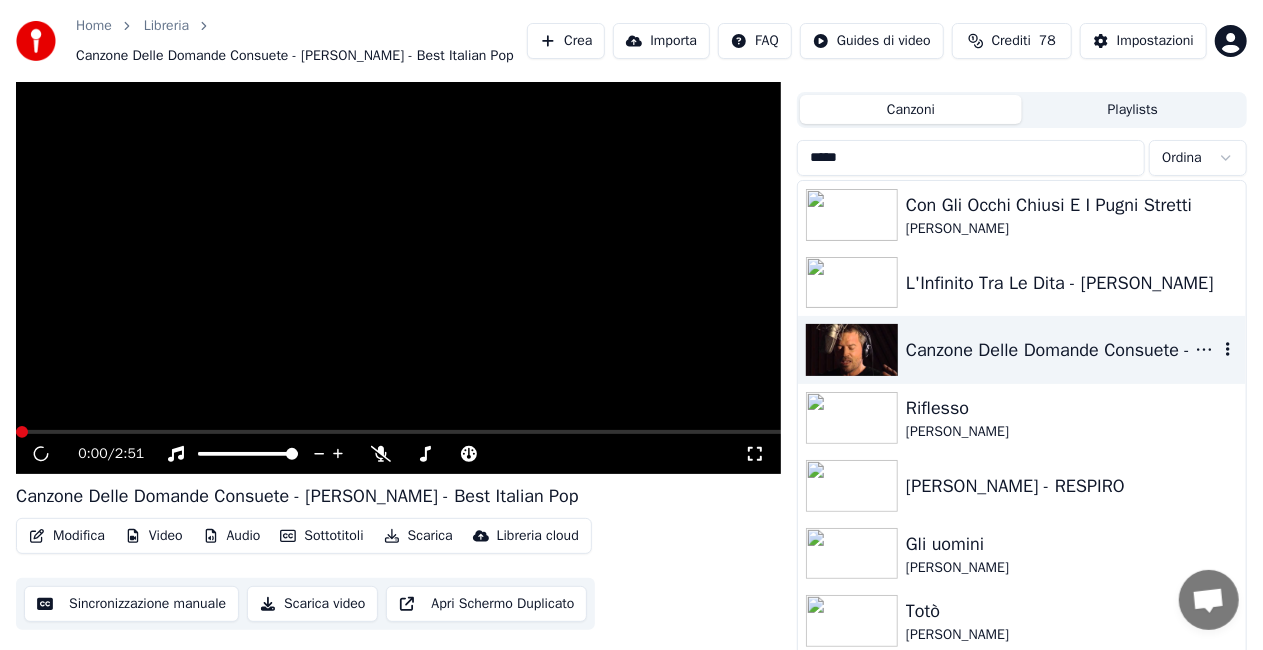 scroll, scrollTop: 48, scrollLeft: 0, axis: vertical 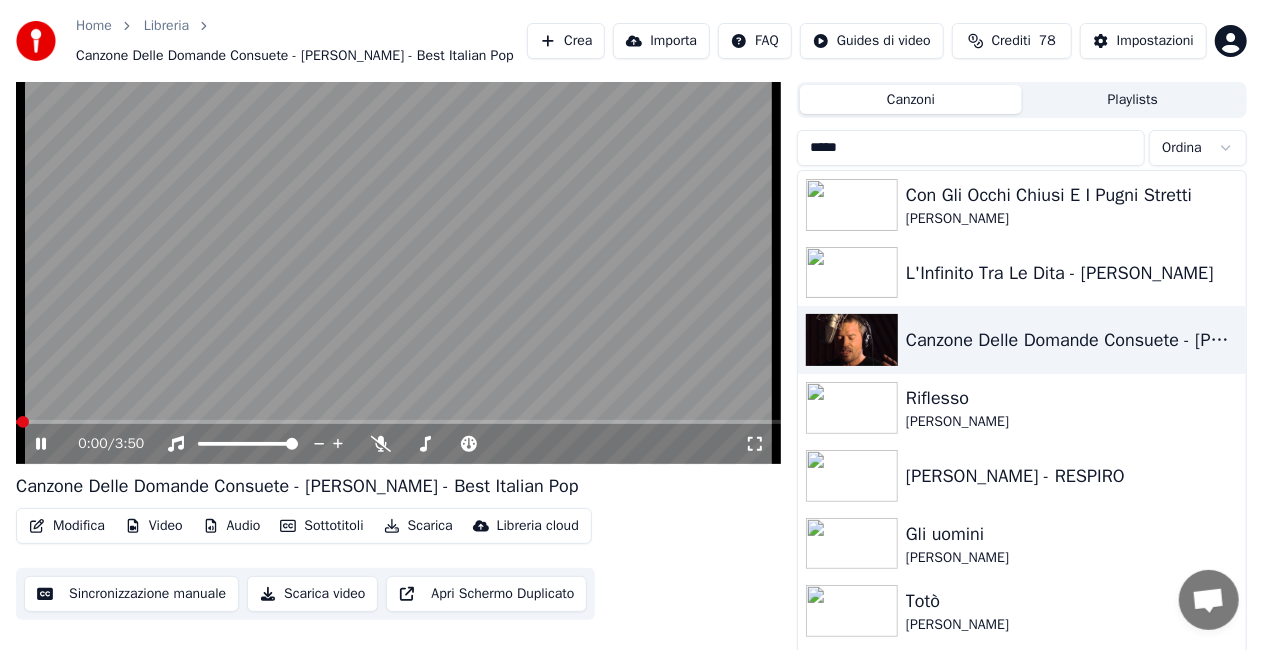 drag, startPoint x: 762, startPoint y: 445, endPoint x: 756, endPoint y: 464, distance: 19.924858 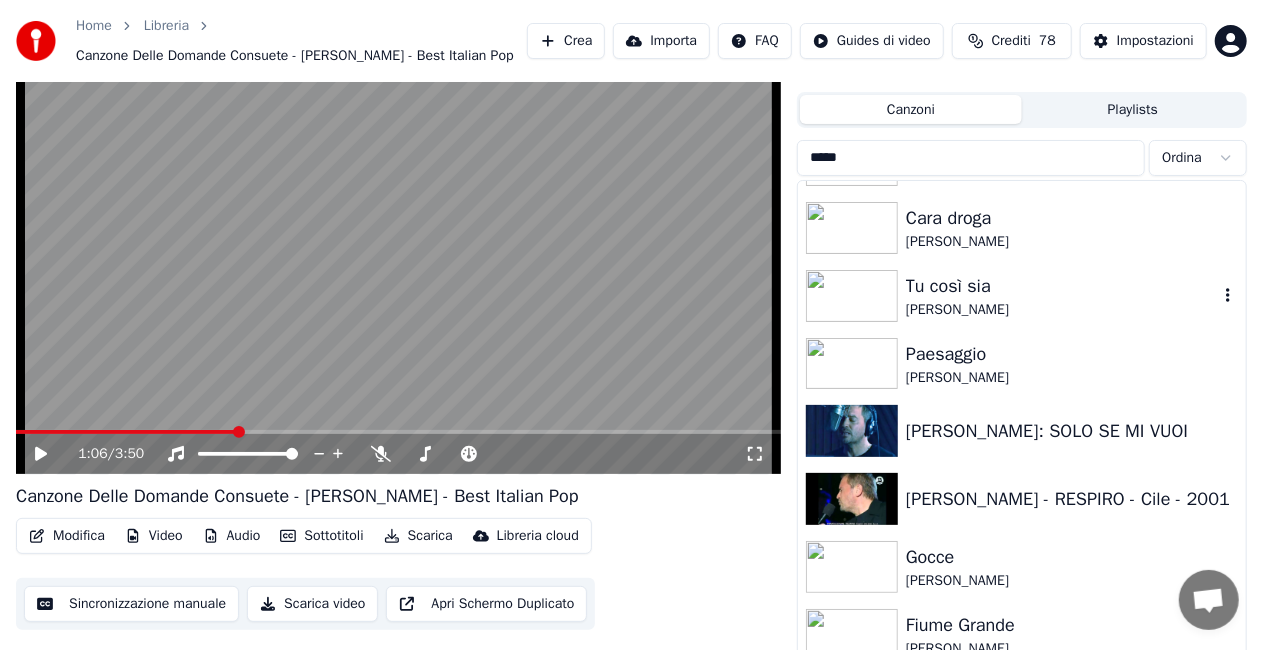 scroll, scrollTop: 463, scrollLeft: 0, axis: vertical 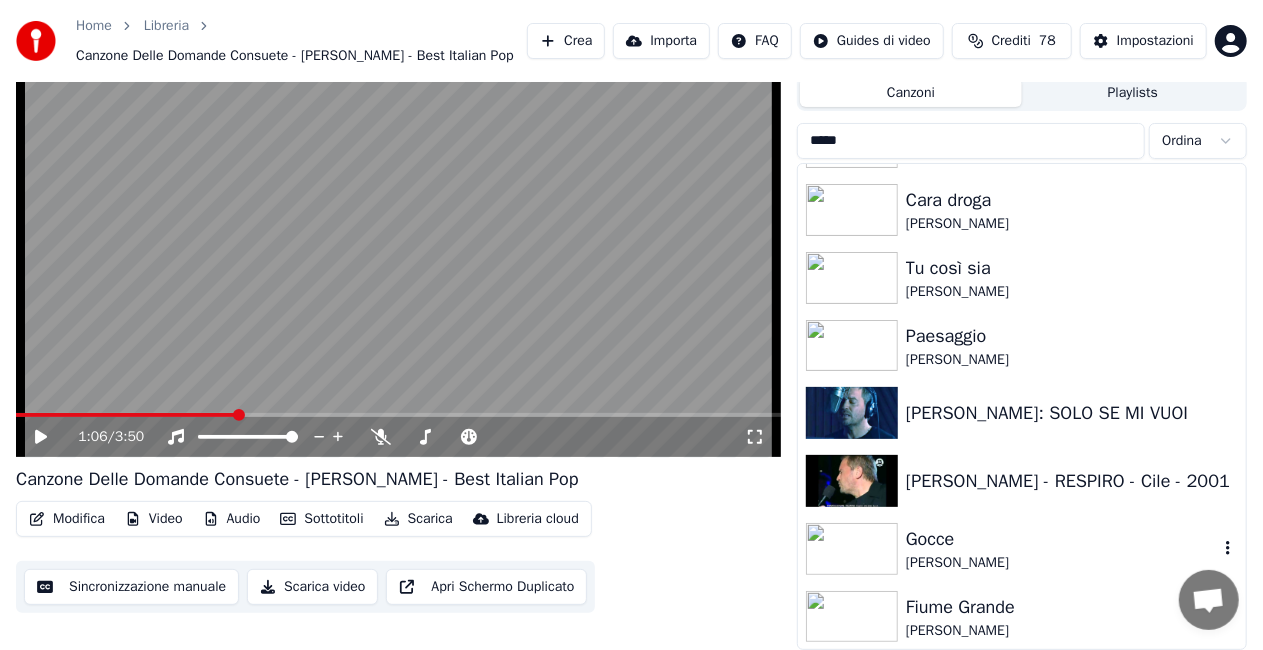 drag, startPoint x: 986, startPoint y: 526, endPoint x: 871, endPoint y: 489, distance: 120.805626 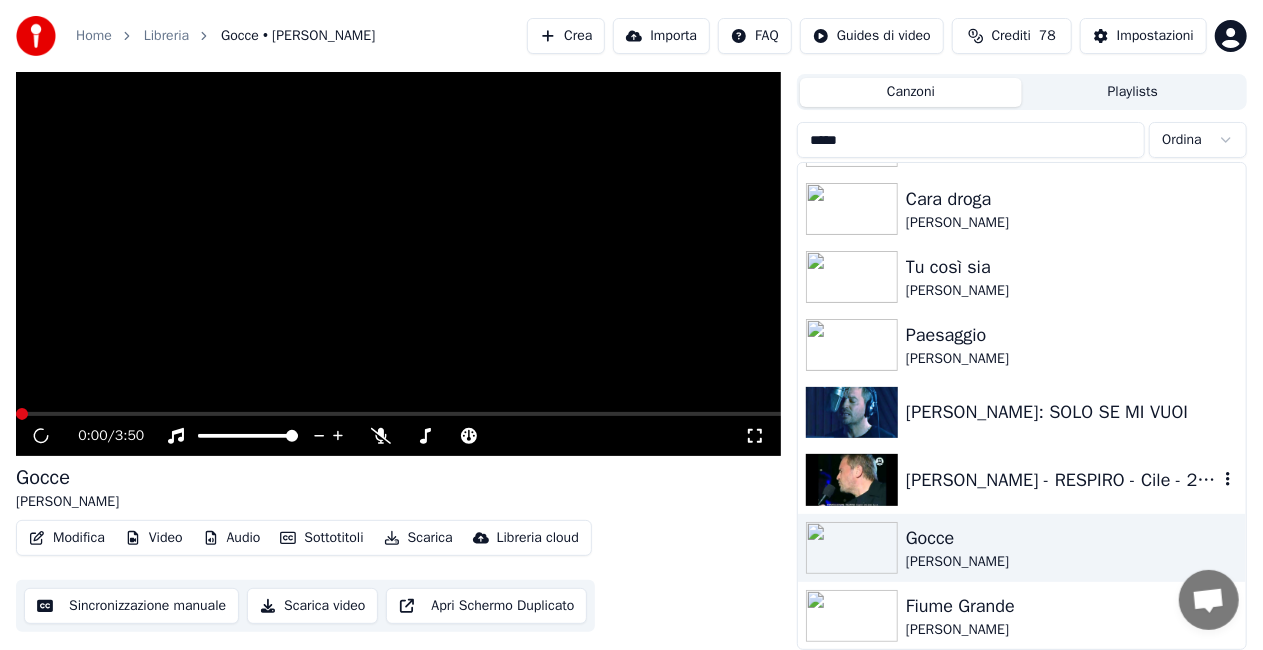 scroll, scrollTop: 45, scrollLeft: 0, axis: vertical 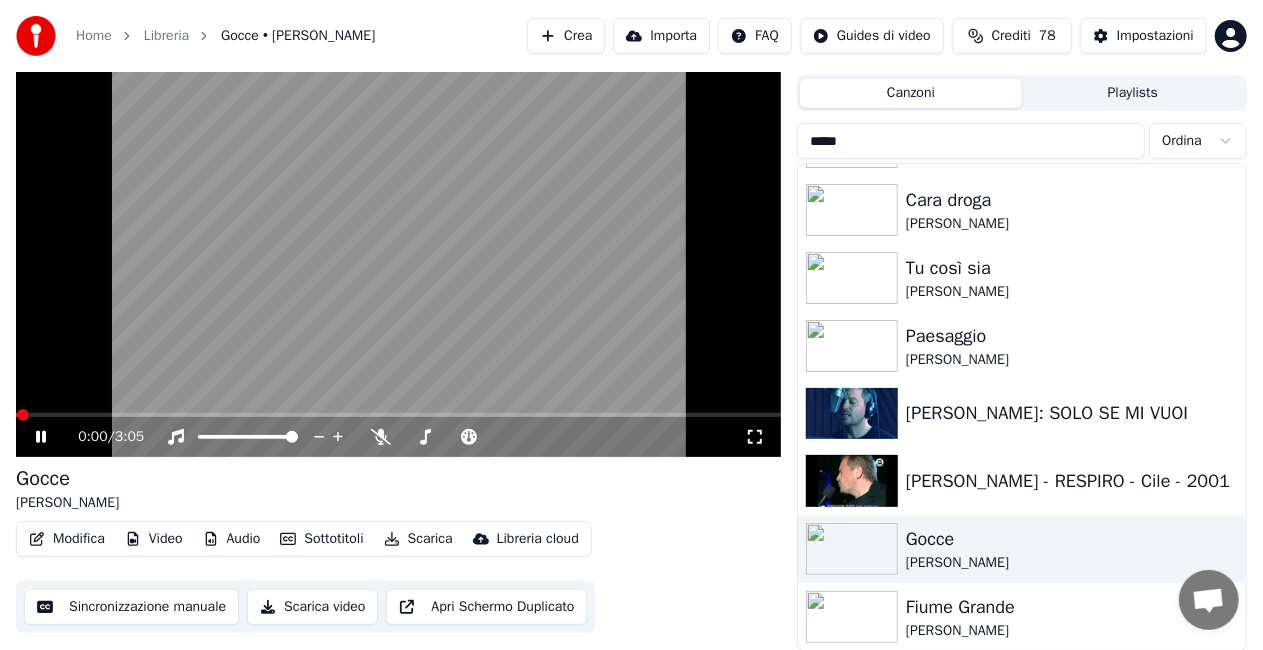 click 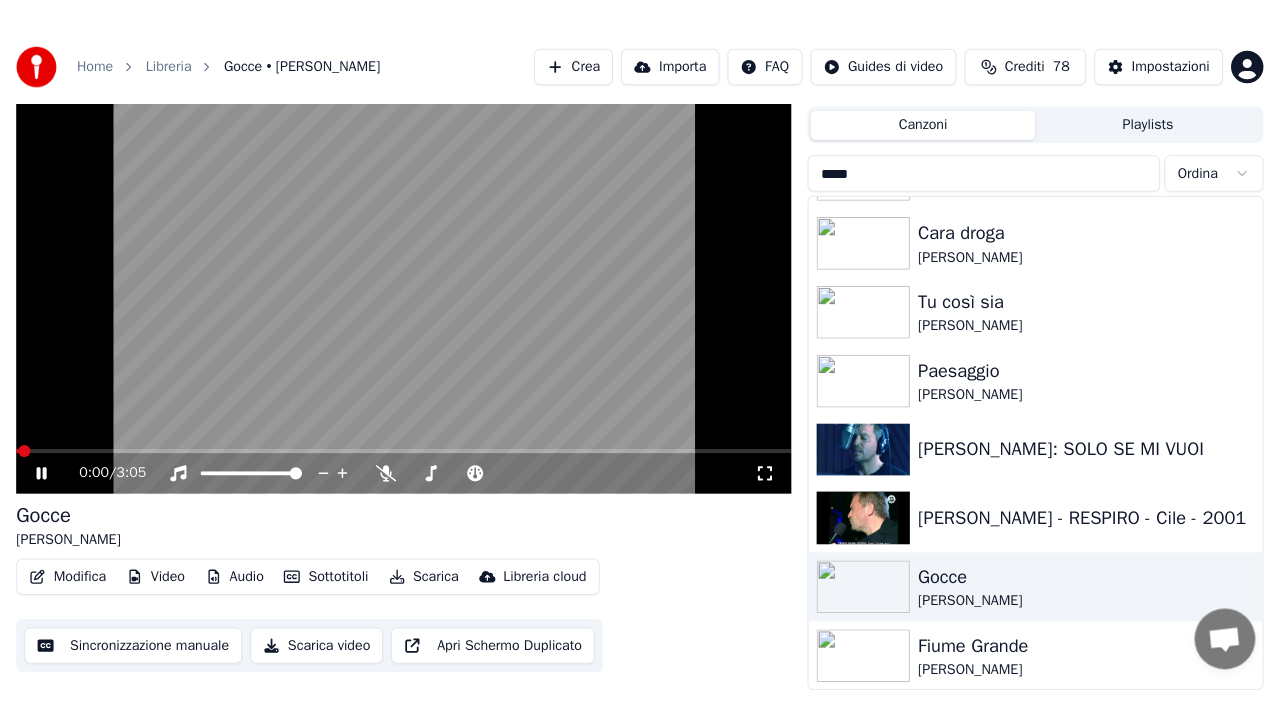 scroll, scrollTop: 28, scrollLeft: 0, axis: vertical 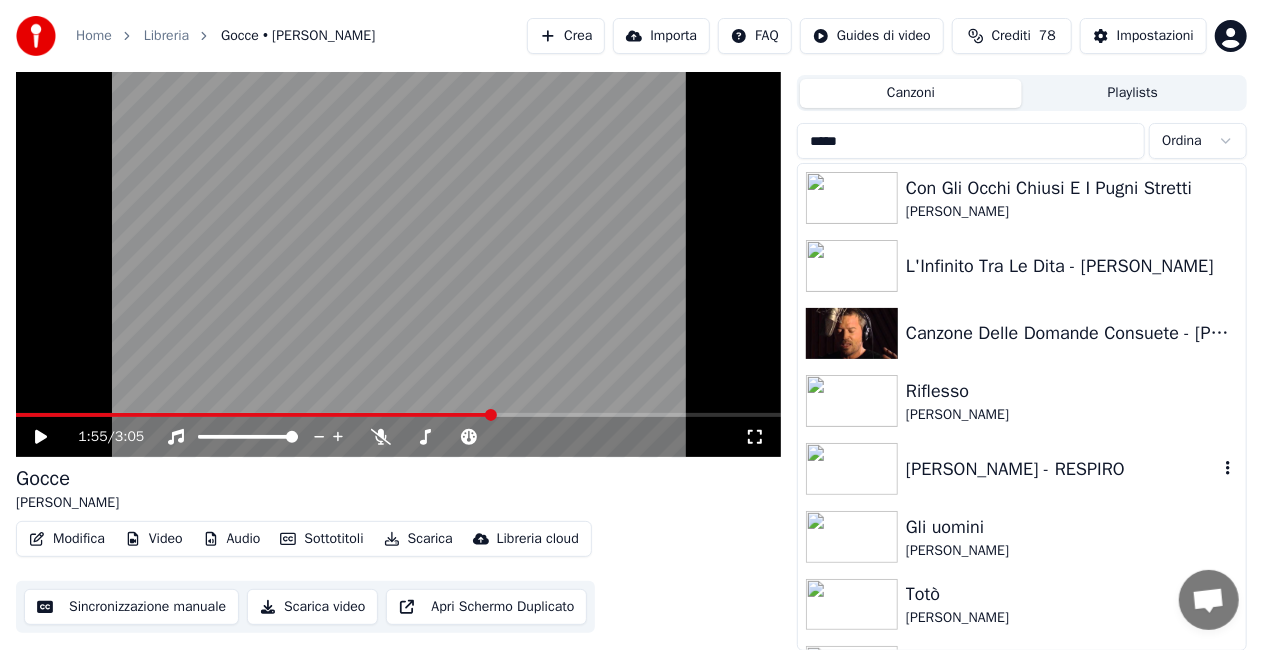 drag, startPoint x: 986, startPoint y: 466, endPoint x: 939, endPoint y: 449, distance: 49.979996 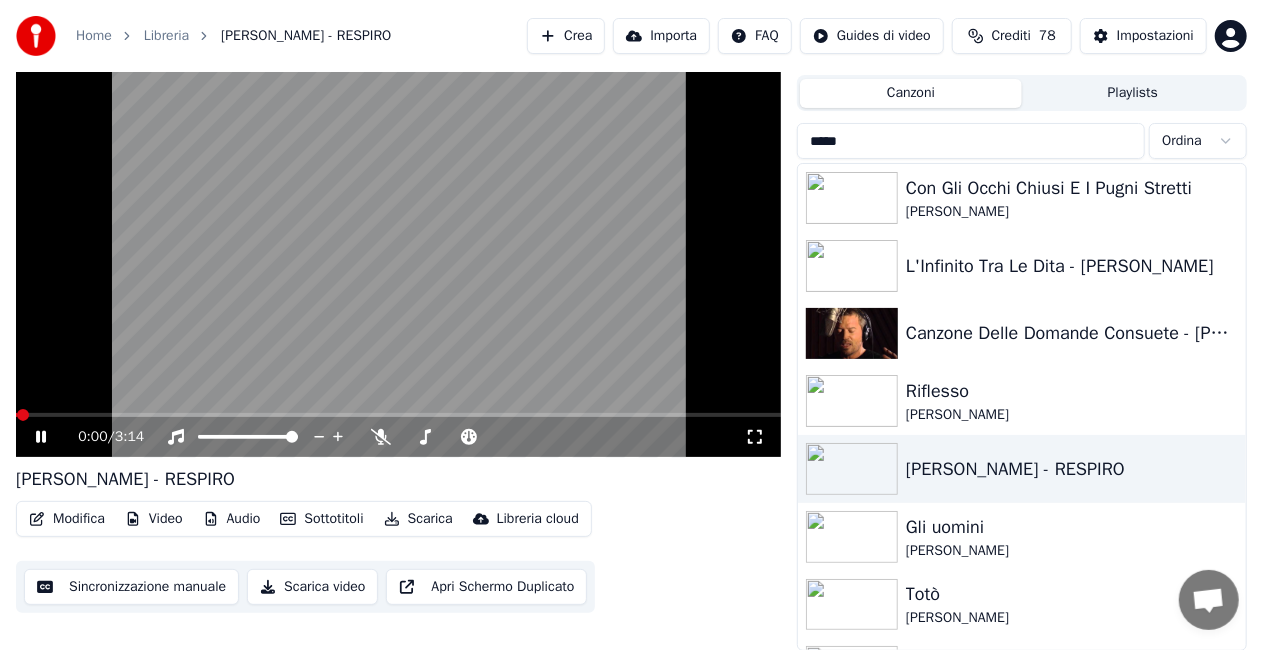 click 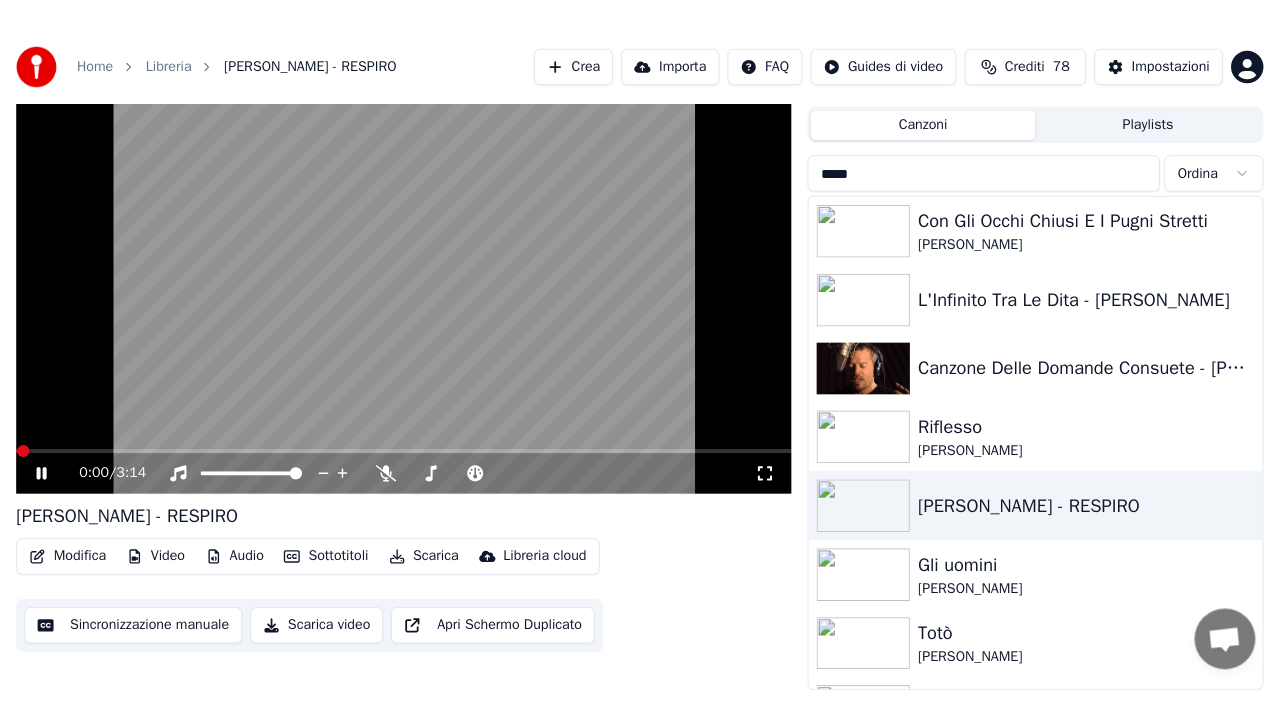 scroll, scrollTop: 28, scrollLeft: 0, axis: vertical 